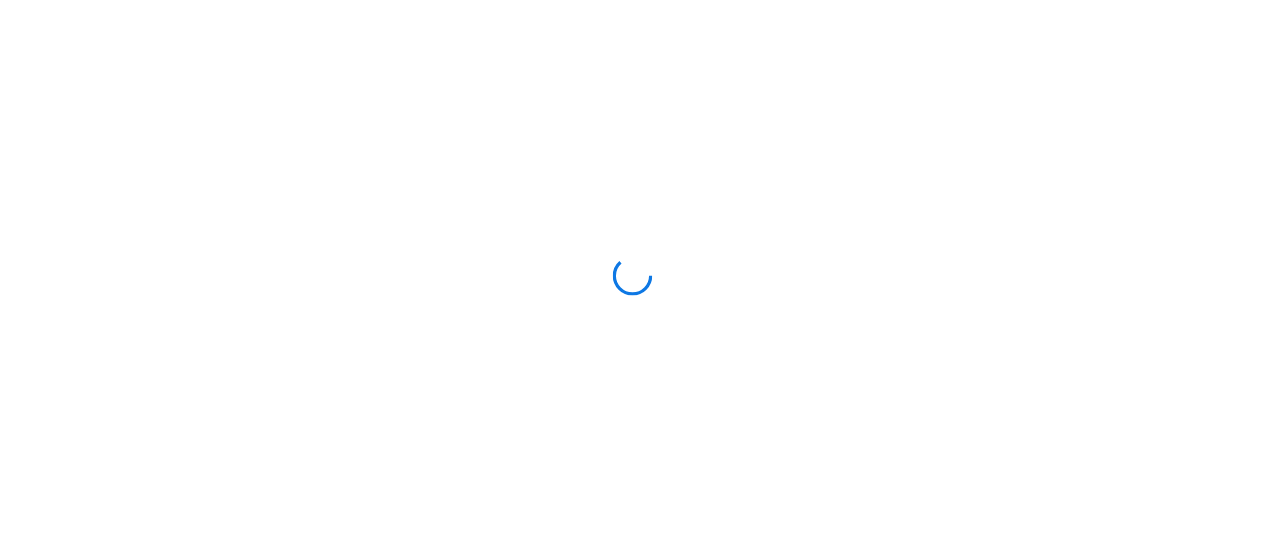 scroll, scrollTop: 0, scrollLeft: 0, axis: both 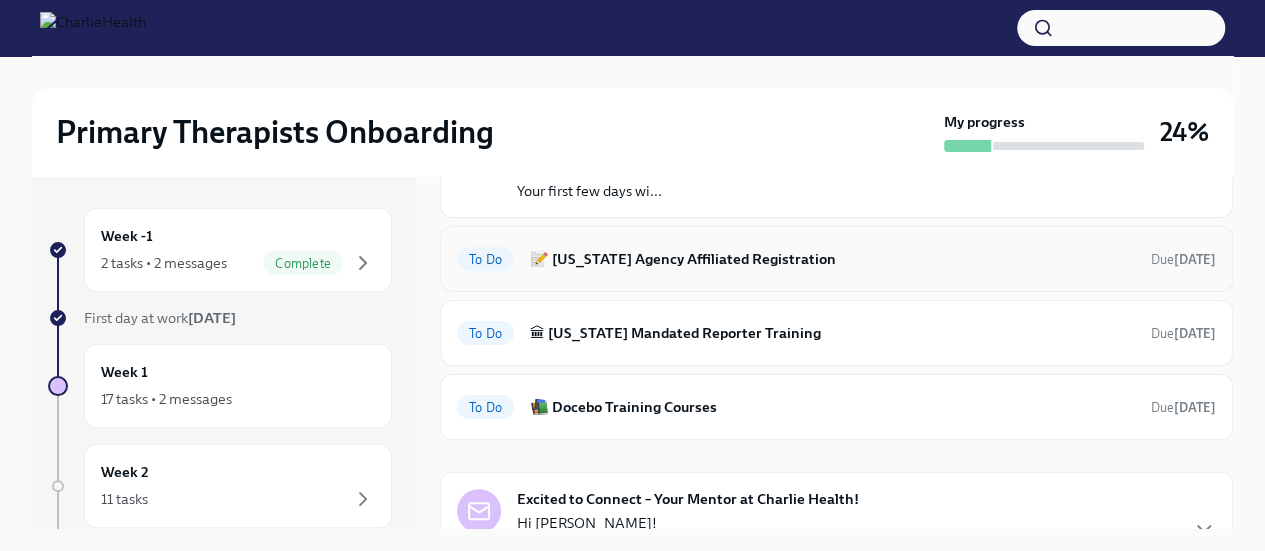 click on "📝 [US_STATE] Agency Affiliated Registration" at bounding box center (832, 259) 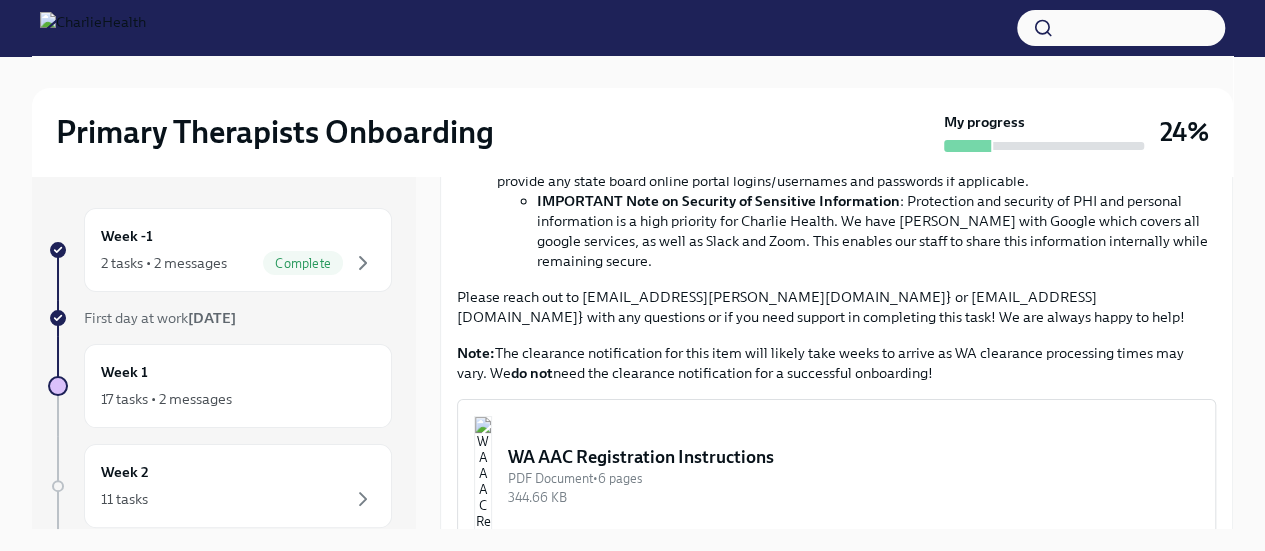 scroll, scrollTop: 1100, scrollLeft: 0, axis: vertical 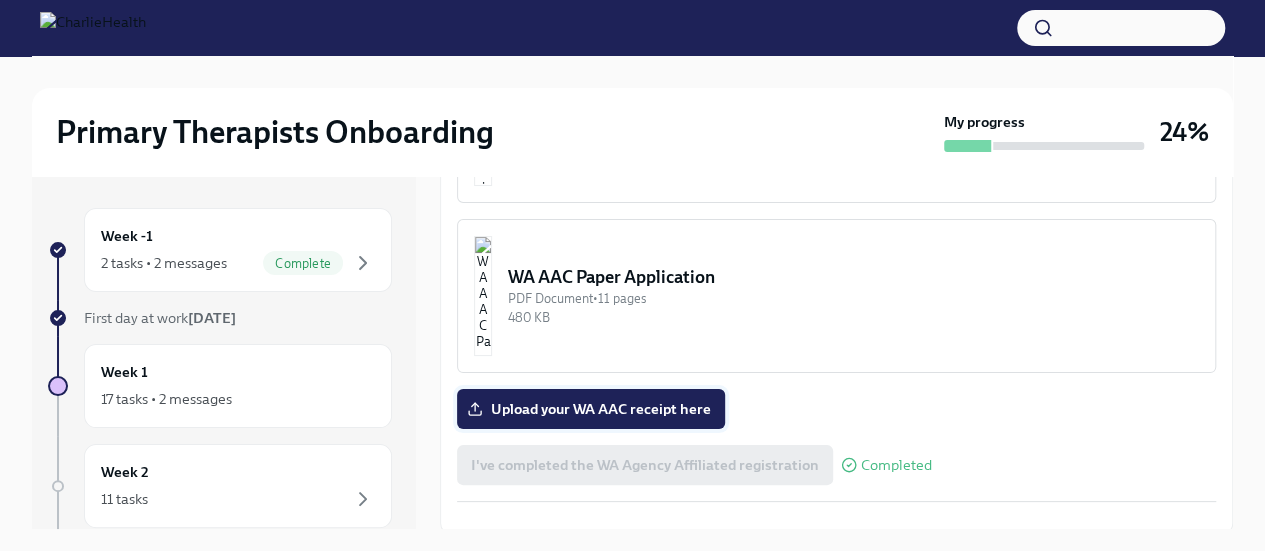 click on "Upload  your WA AAC receipt here" at bounding box center (591, 409) 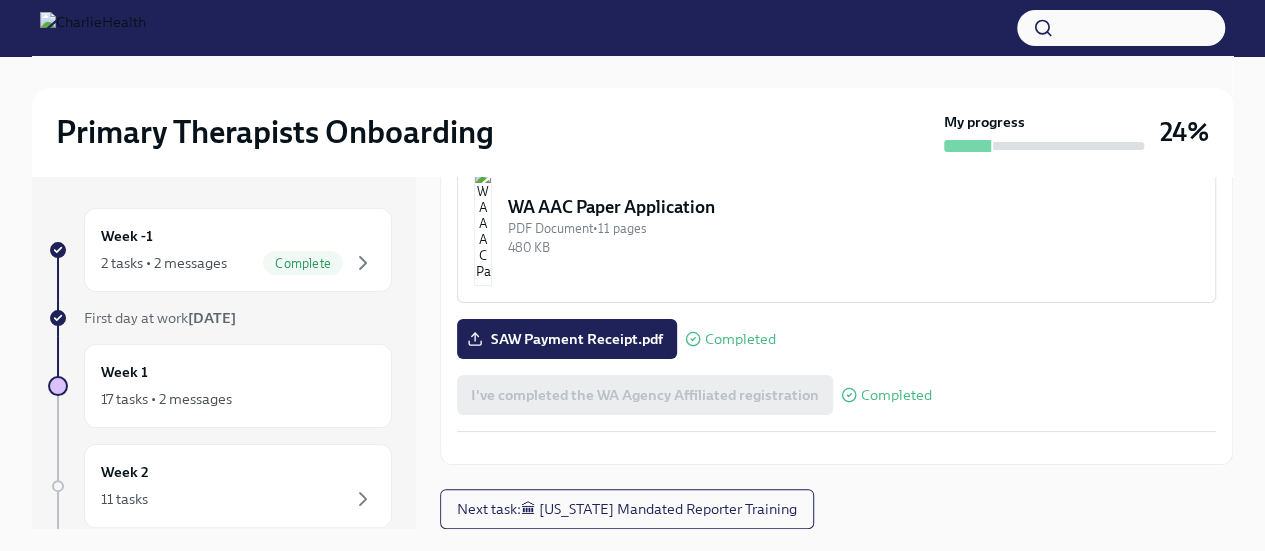 scroll, scrollTop: 1226, scrollLeft: 0, axis: vertical 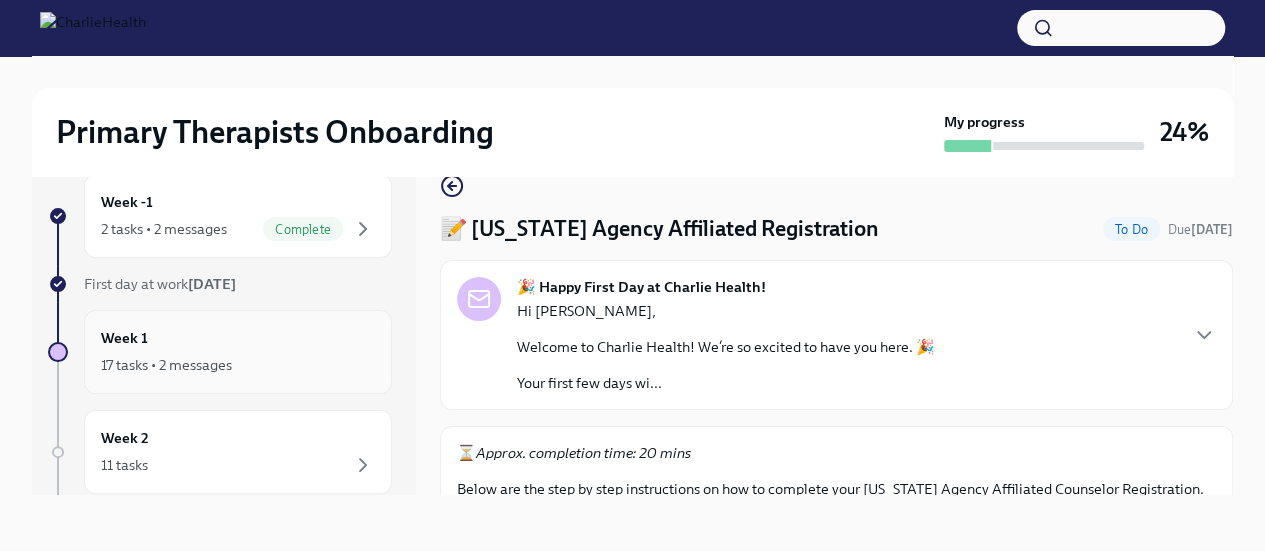 click on "Week 1 17 tasks • 2 messages" at bounding box center [238, 352] 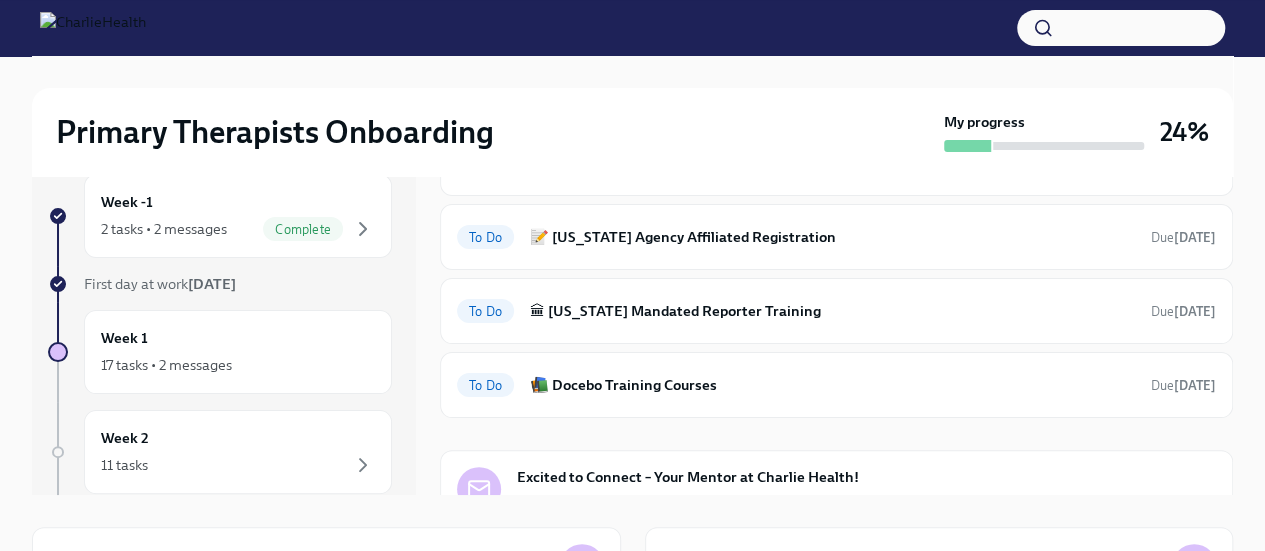 scroll, scrollTop: 200, scrollLeft: 0, axis: vertical 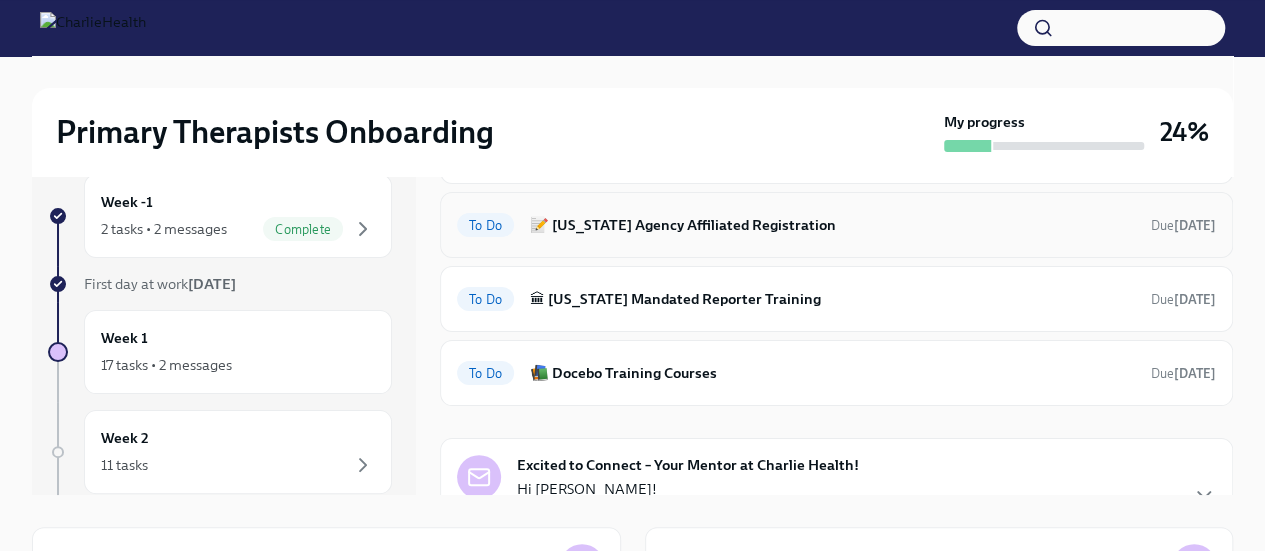 click on "📝 [US_STATE] Agency Affiliated Registration" at bounding box center (832, 225) 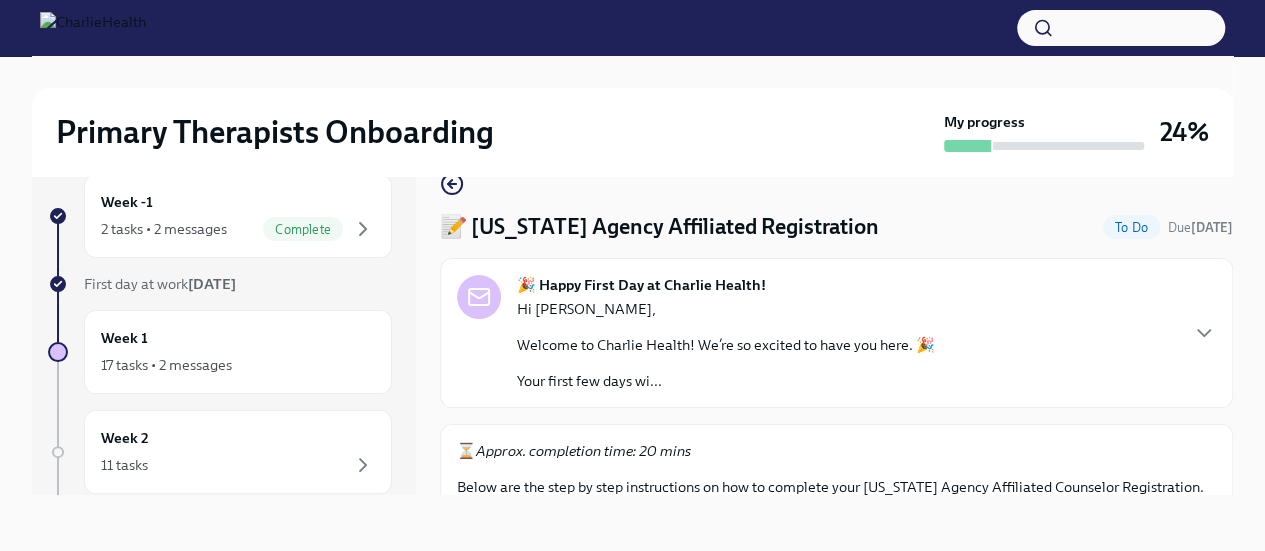 scroll, scrollTop: 0, scrollLeft: 0, axis: both 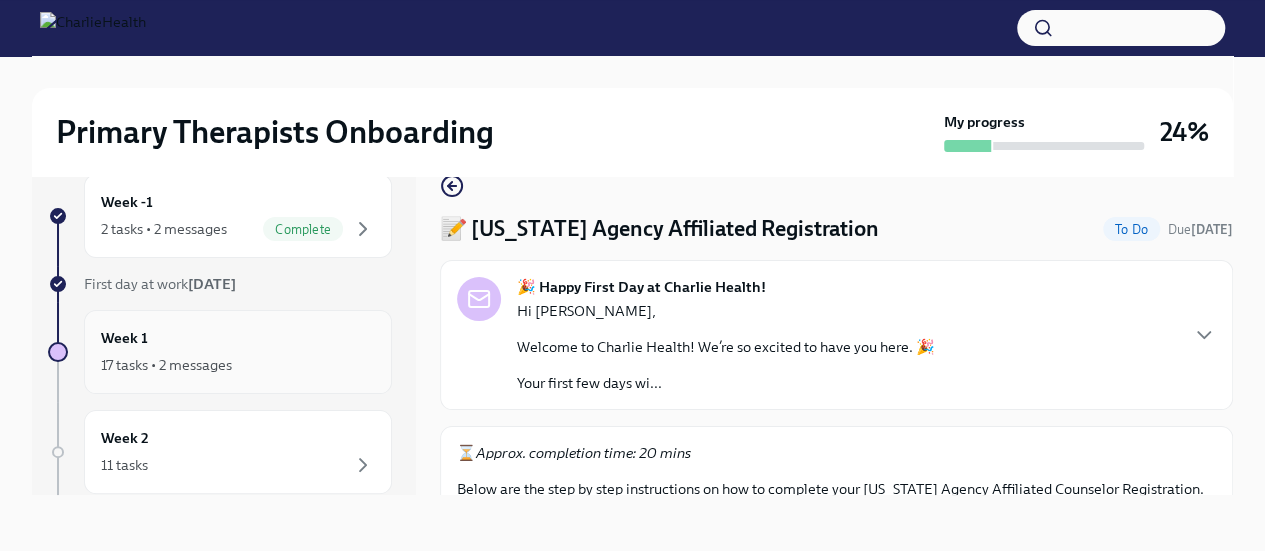 click on "Week 1 17 tasks • 2 messages" at bounding box center (238, 352) 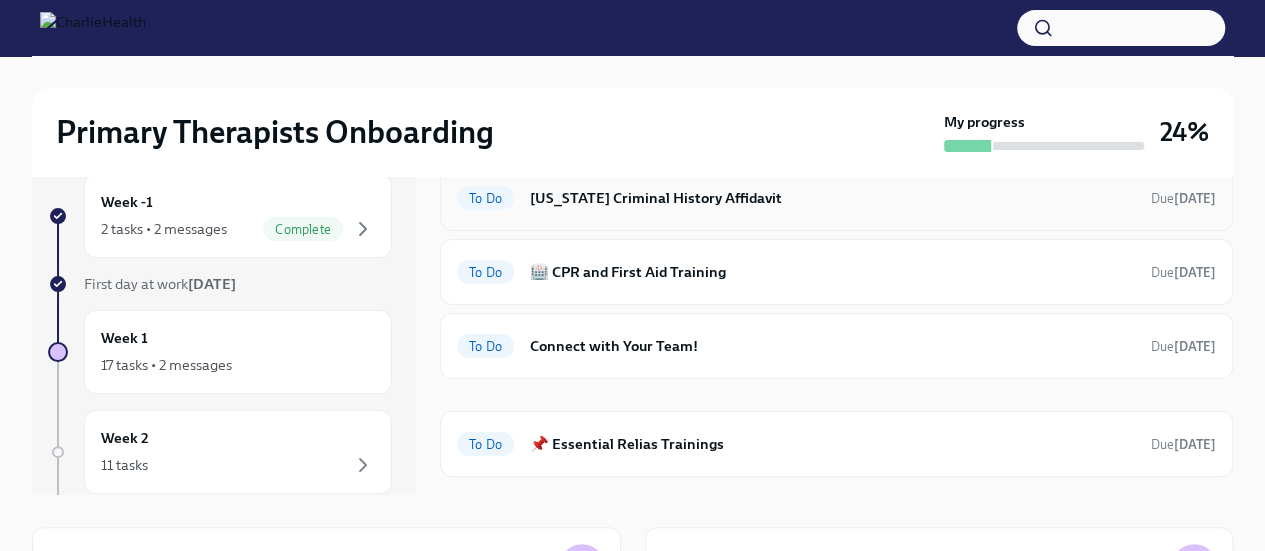 scroll, scrollTop: 700, scrollLeft: 0, axis: vertical 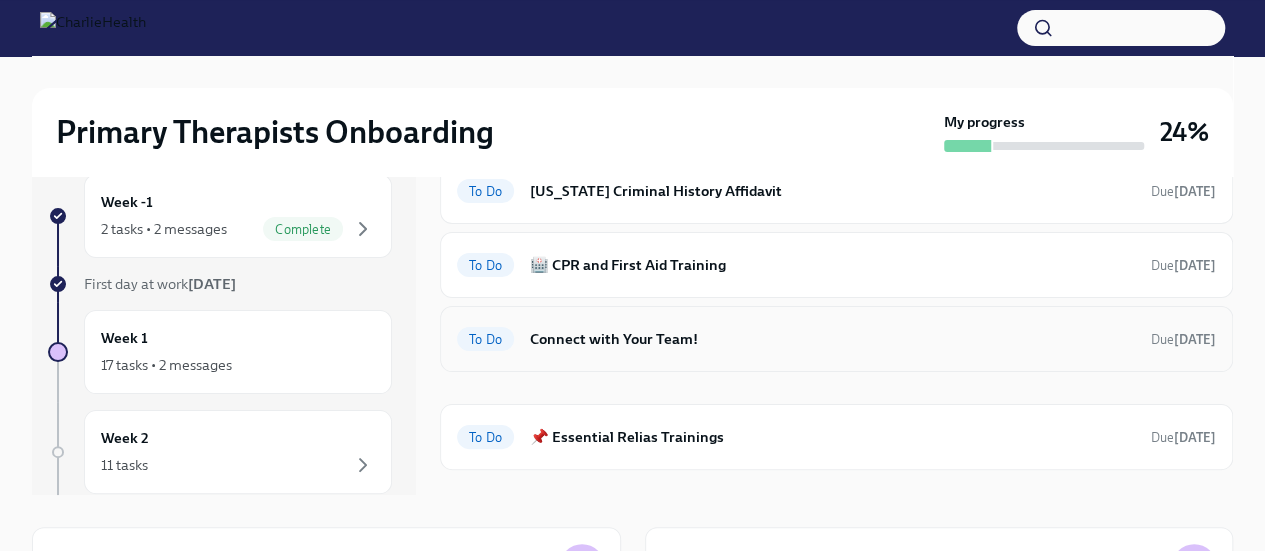 click on "Connect with Your Team!" at bounding box center [832, 339] 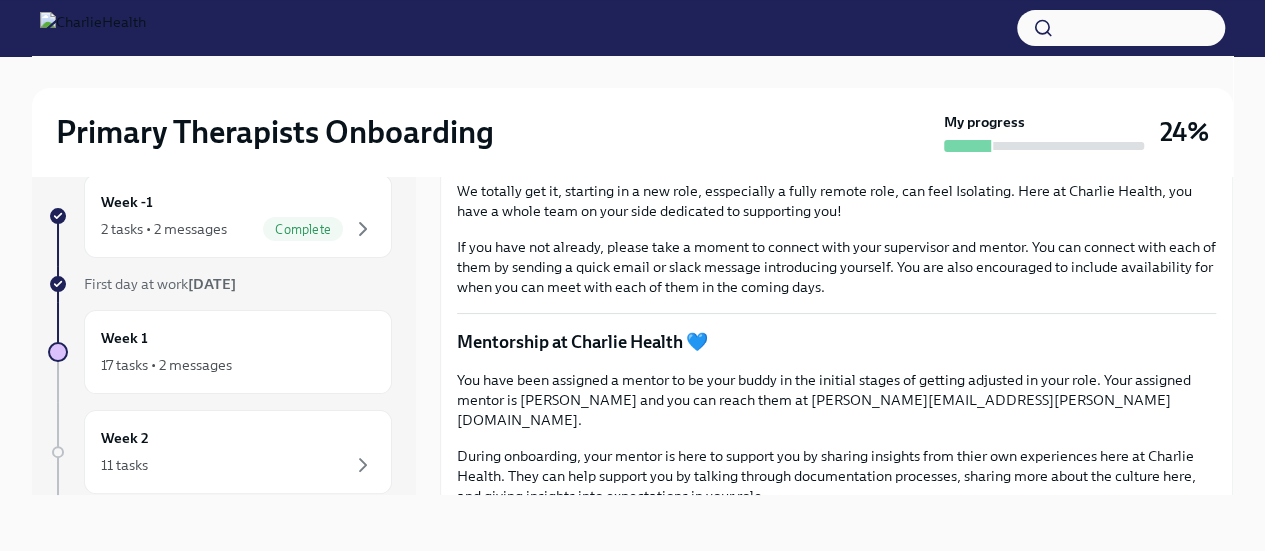 scroll, scrollTop: 0, scrollLeft: 0, axis: both 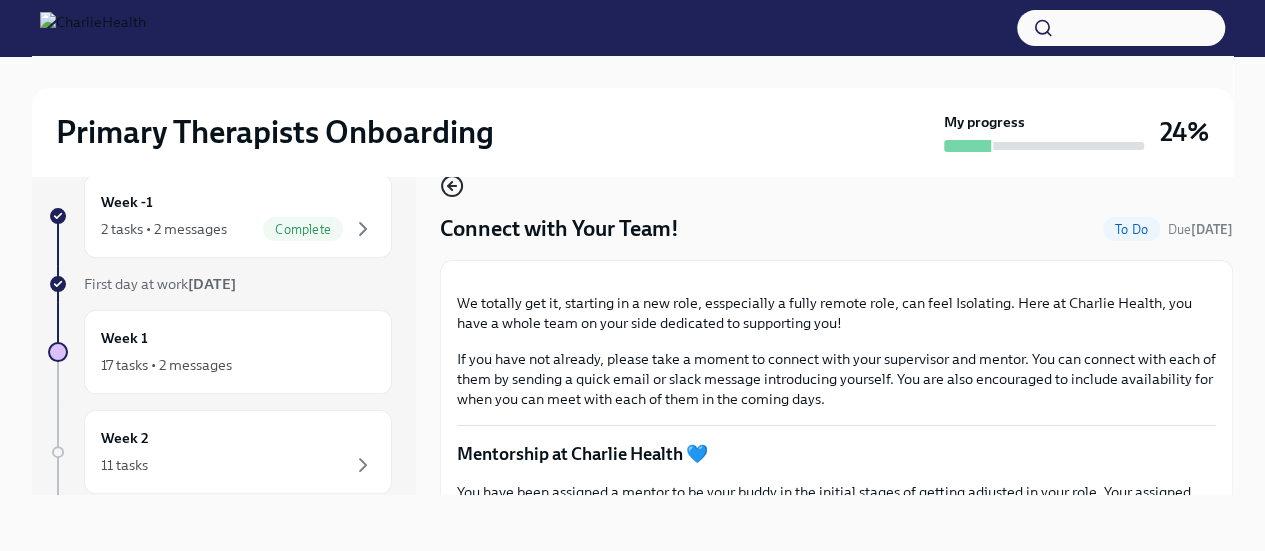 click 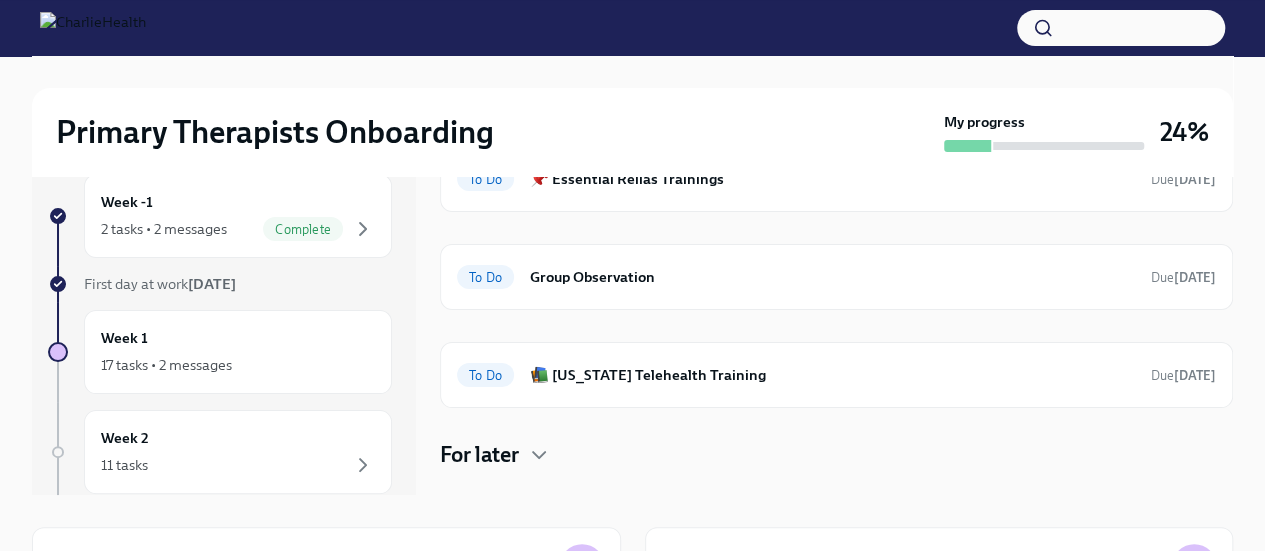 scroll, scrollTop: 986, scrollLeft: 0, axis: vertical 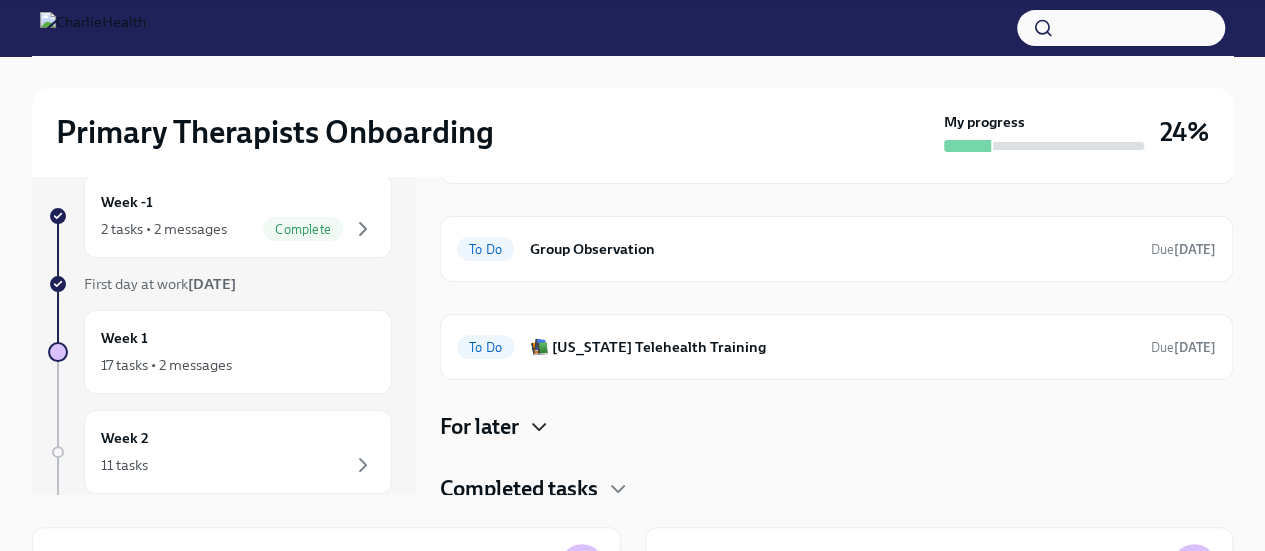 click 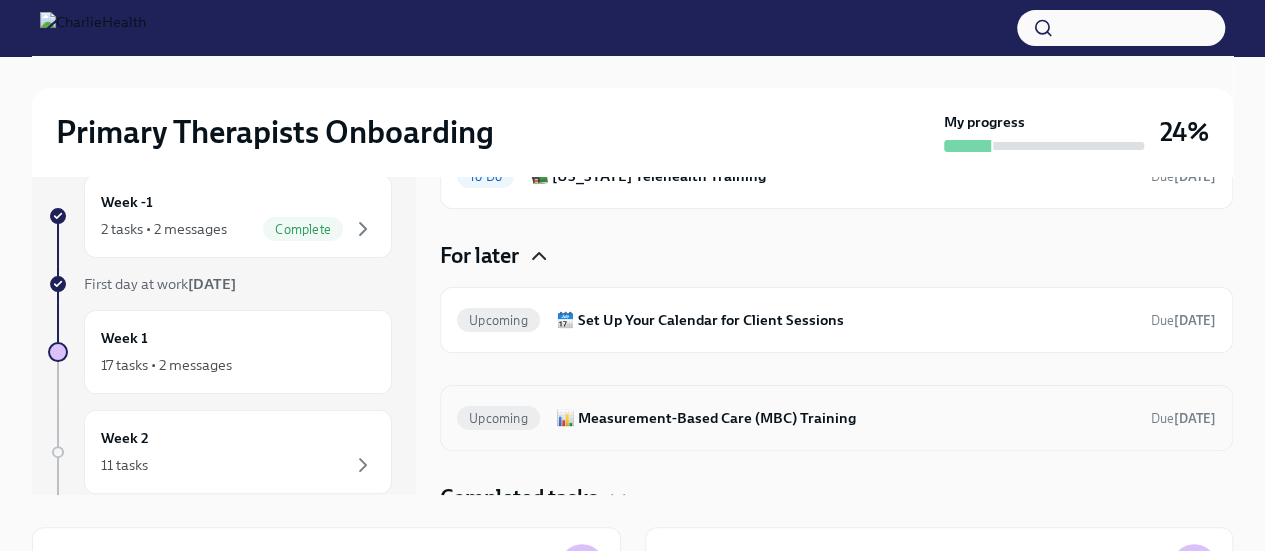 scroll, scrollTop: 1165, scrollLeft: 0, axis: vertical 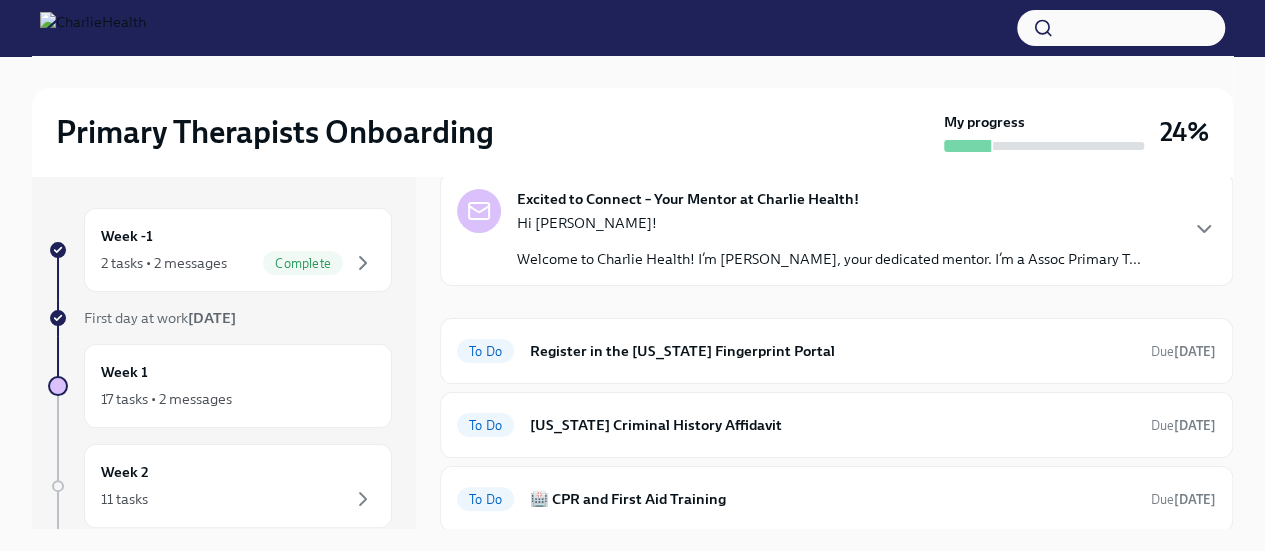 click on "Welcome to Charlie Health! I’m [PERSON_NAME], your dedicated mentor. I’m a Assoc Primary T..." at bounding box center (829, 259) 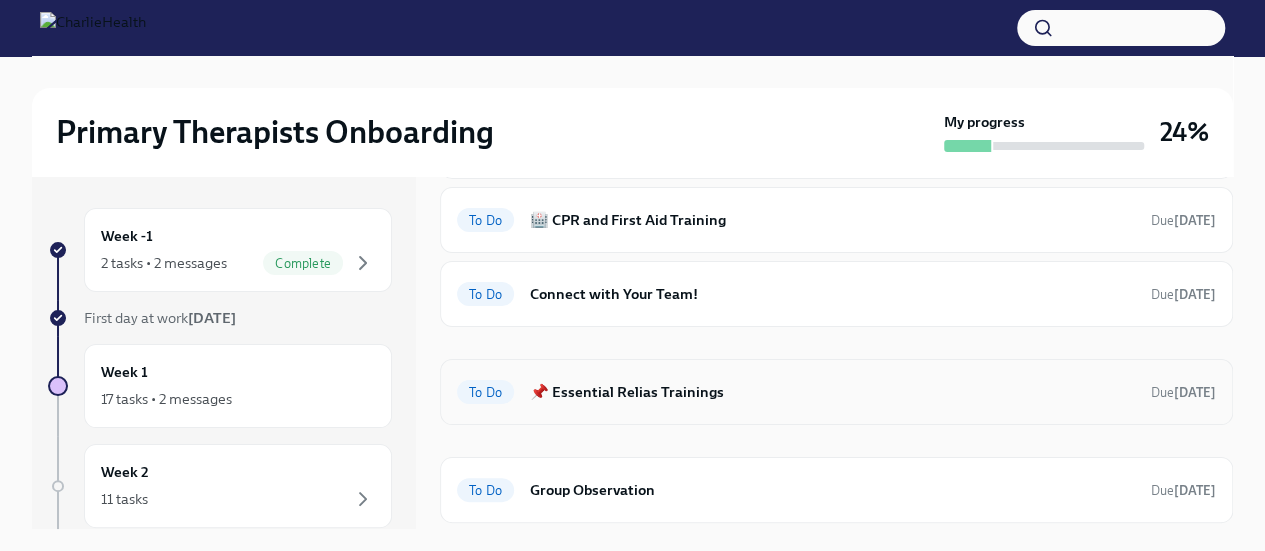 scroll, scrollTop: 1100, scrollLeft: 0, axis: vertical 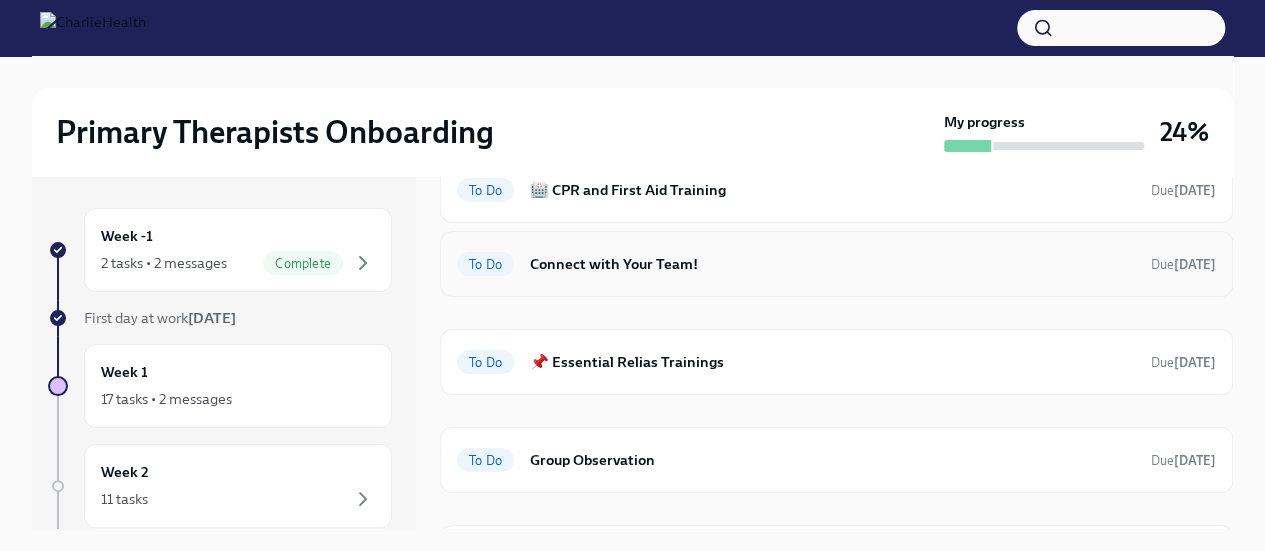 click on "Connect with Your Team!" at bounding box center (832, 264) 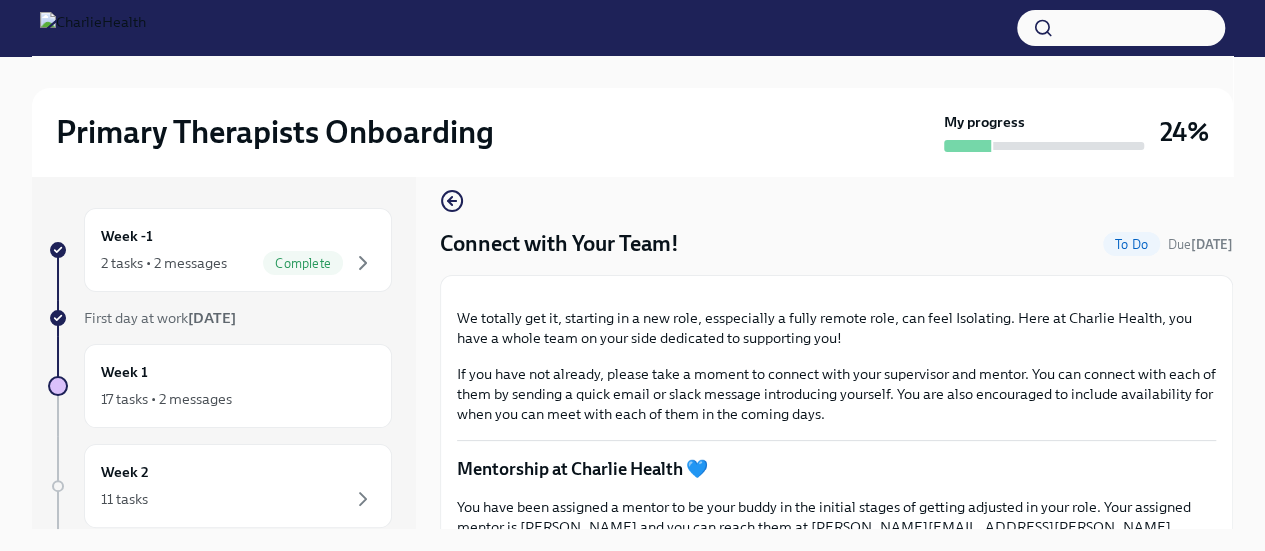 scroll, scrollTop: 0, scrollLeft: 0, axis: both 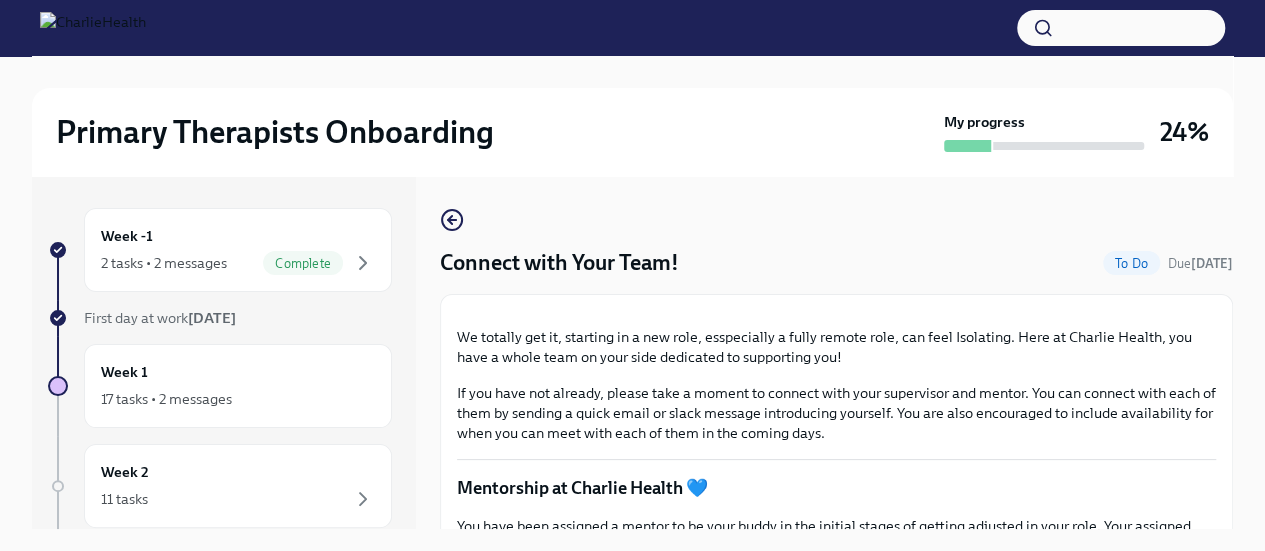 click on "Connect with Your Team!  To Do Due  [DATE] We totally get it, starting in a new role, esspecially a fully remote role, can feel Isolating. Here at Charlie Health, you have a whole team on your side dedicated to supporting you!
If you have not already, please take a moment to connect with your supervisor and mentor. You can connect with each of them by sending a quick email or slack message introducing yourself. You are also encouraged to include availability for when you can meet with each of them in the coming days. Mentorship at Charlie Health 💙 You have been assigned a mentor to be your buddy in the initial stages of getting adjusted in your role. Your assigned mentor is [PERSON_NAME] and you can reach them at [PERSON_NAME][EMAIL_ADDRESS][PERSON_NAME][DOMAIN_NAME].
Contact Information **Clinical Supervisor:**[PERSON_NAME],[PERSON_NAME][EMAIL_ADDRESS][PERSON_NAME][DOMAIN_NAME]
**Mentor:**[PERSON_NAME],[PERSON_NAME][EMAIL_ADDRESS][PERSON_NAME][DOMAIN_NAME] I Have Contacted my Supervisor and Mentor" at bounding box center [836, 523] 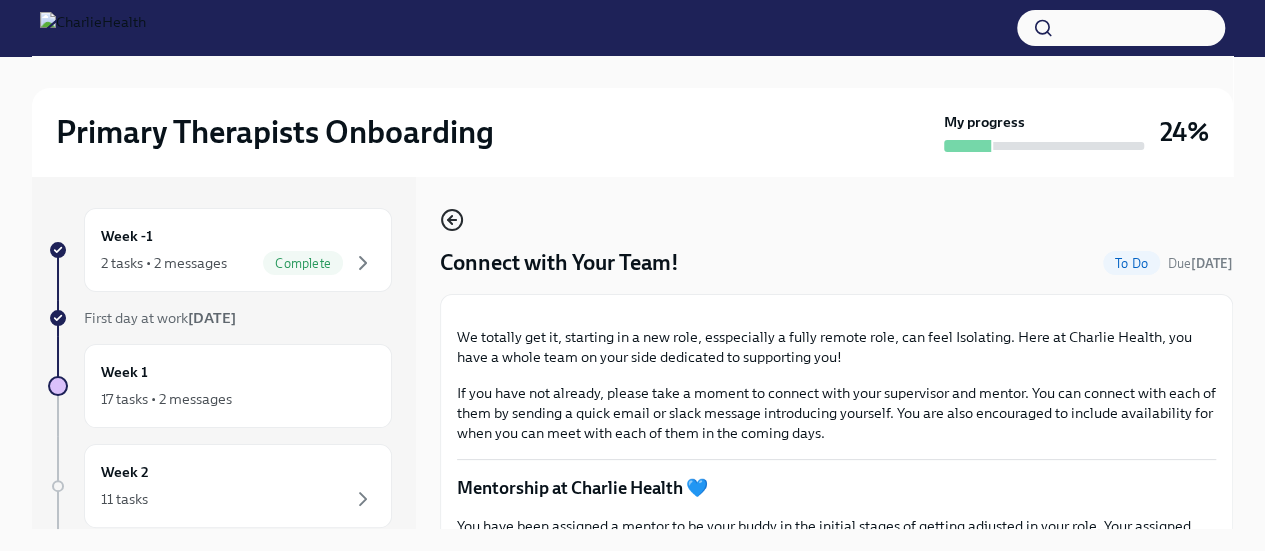 click 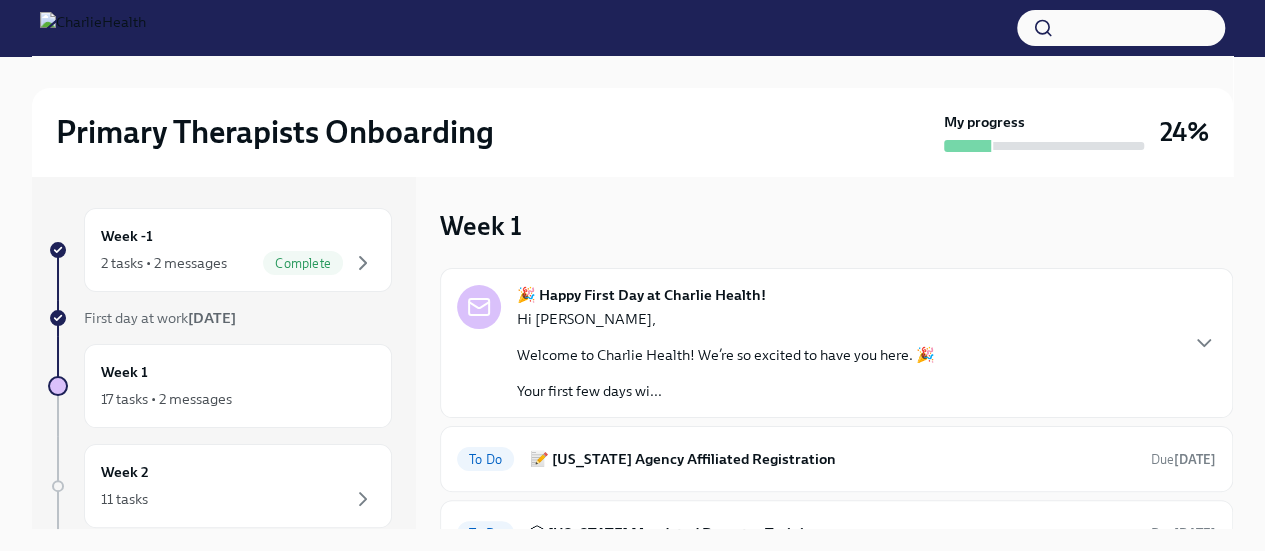 scroll, scrollTop: 100, scrollLeft: 0, axis: vertical 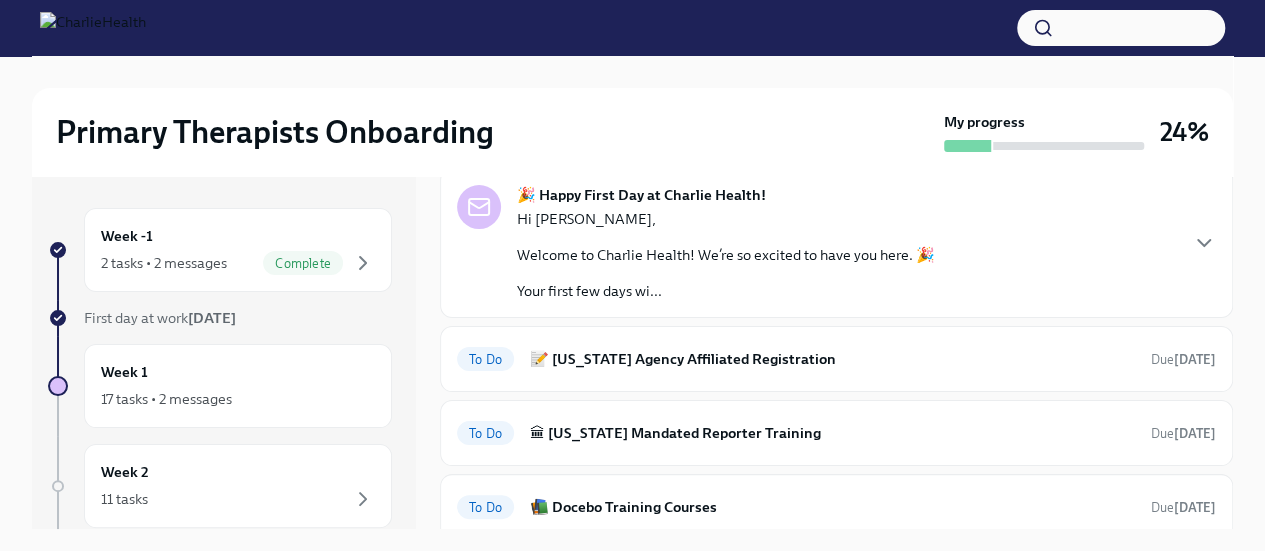 click on "Welcome to Charlie Health! We’re so excited to have you here. 🎉" at bounding box center (726, 255) 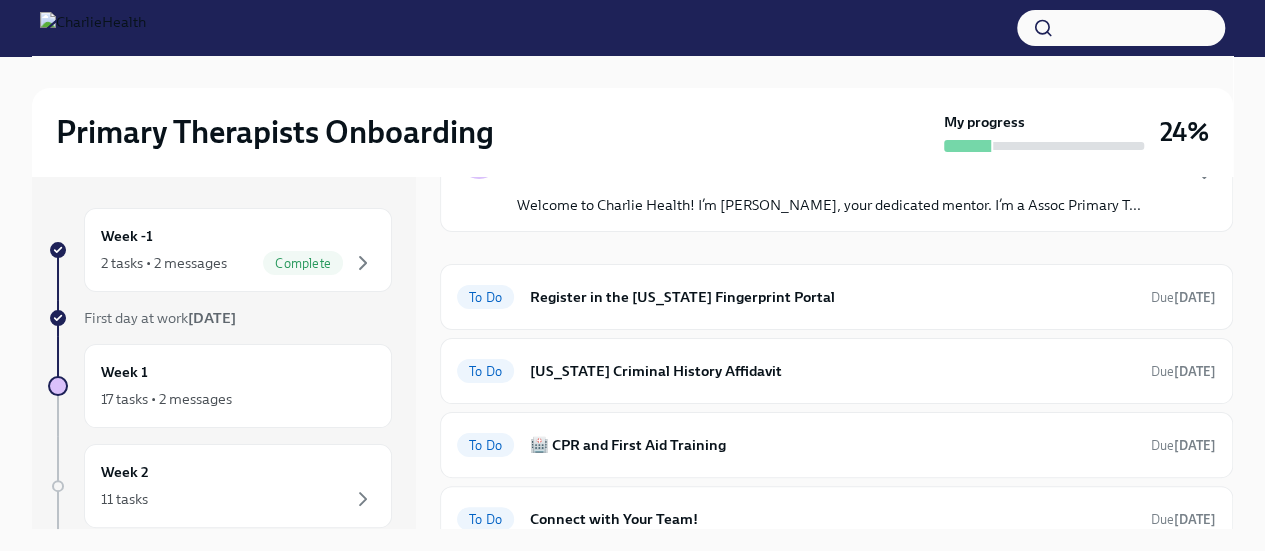 scroll, scrollTop: 1800, scrollLeft: 0, axis: vertical 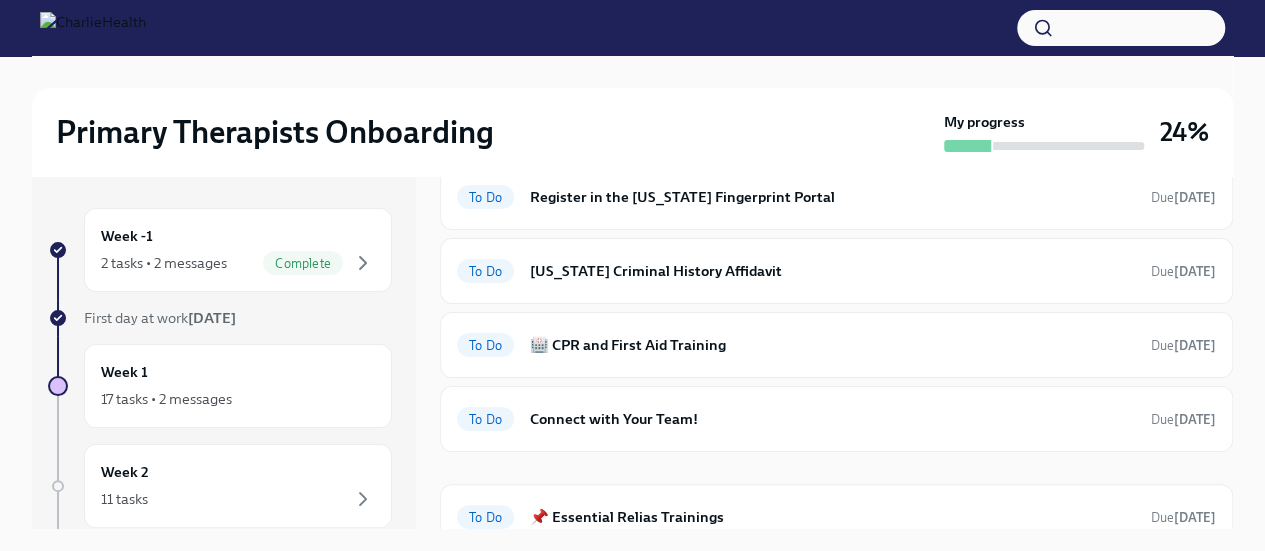 click on "Hi [PERSON_NAME]!" at bounding box center [829, 69] 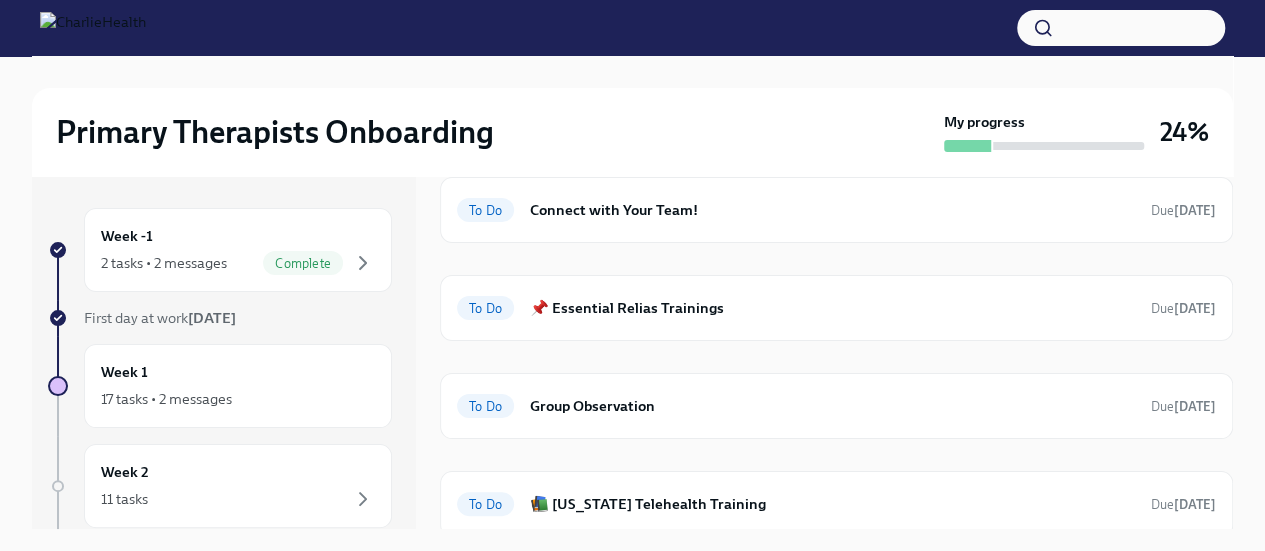 scroll, scrollTop: 2400, scrollLeft: 0, axis: vertical 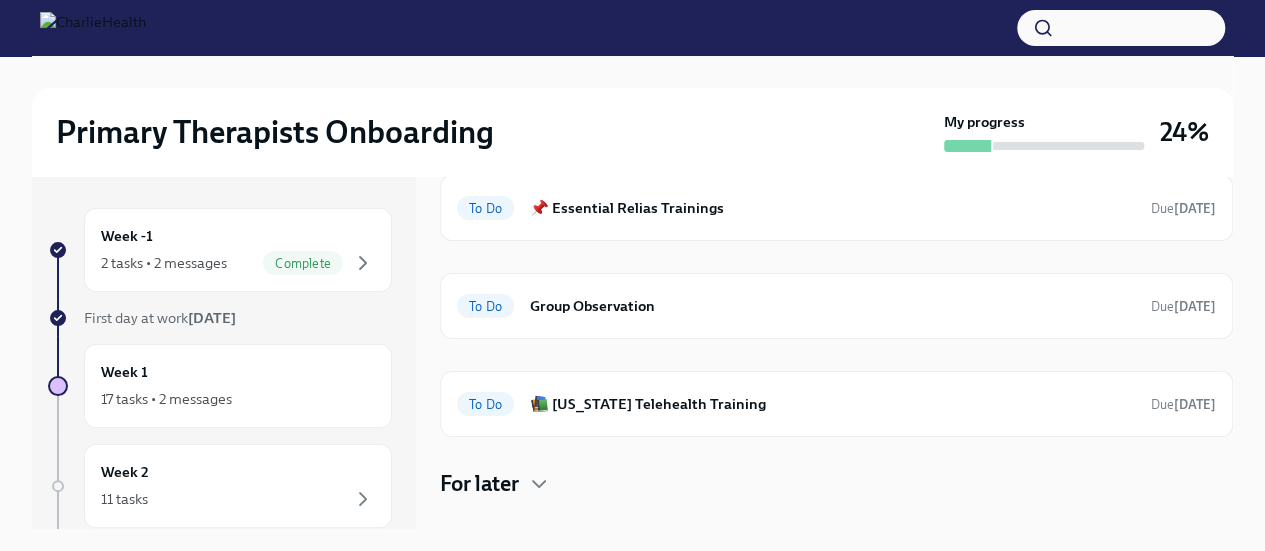 click on "Connect with Your Team!" at bounding box center (832, 110) 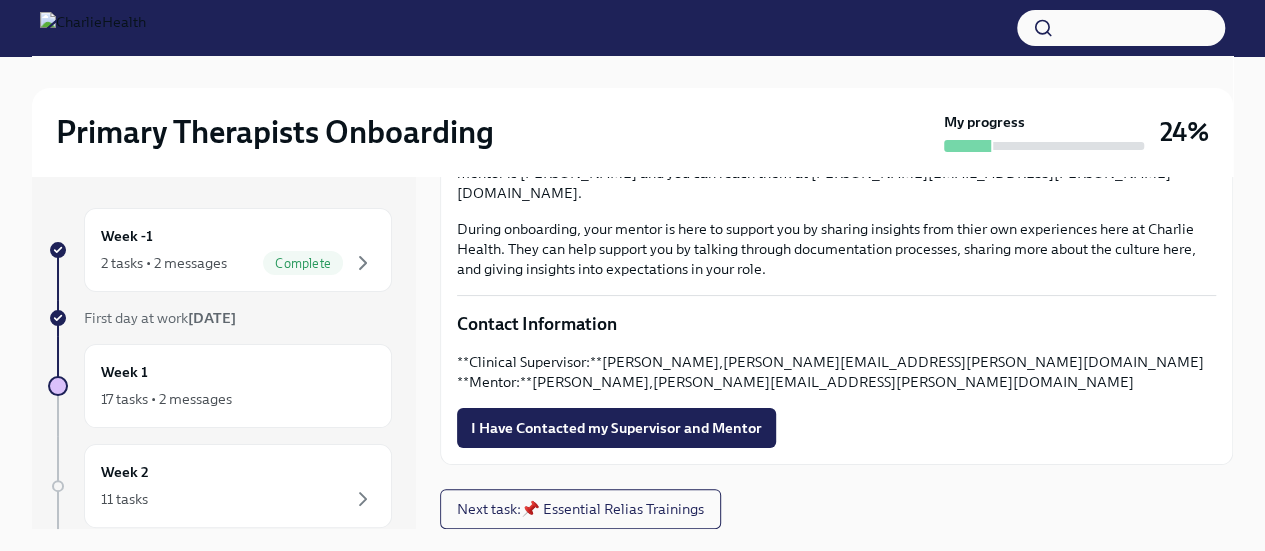 scroll, scrollTop: 600, scrollLeft: 0, axis: vertical 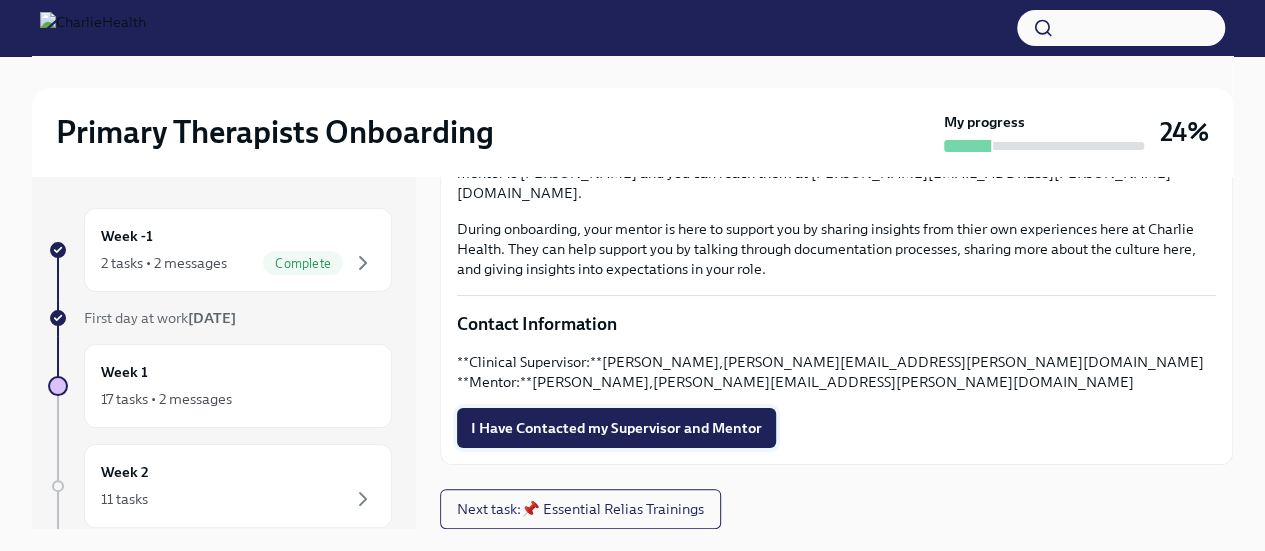 click on "I Have Contacted my Supervisor and Mentor" at bounding box center [616, 428] 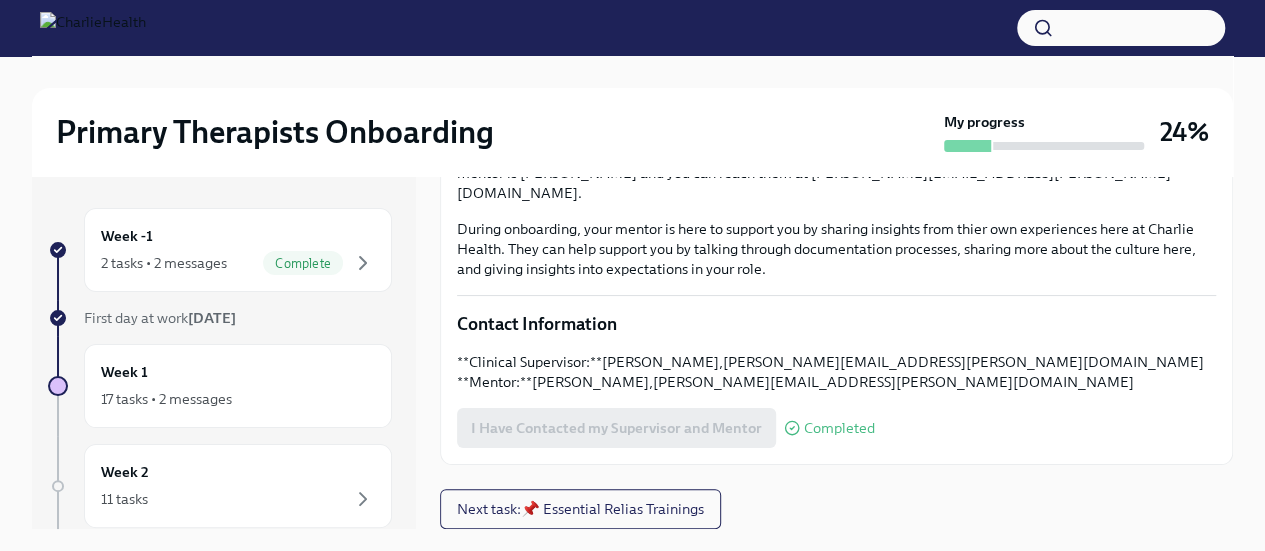 scroll, scrollTop: 623, scrollLeft: 0, axis: vertical 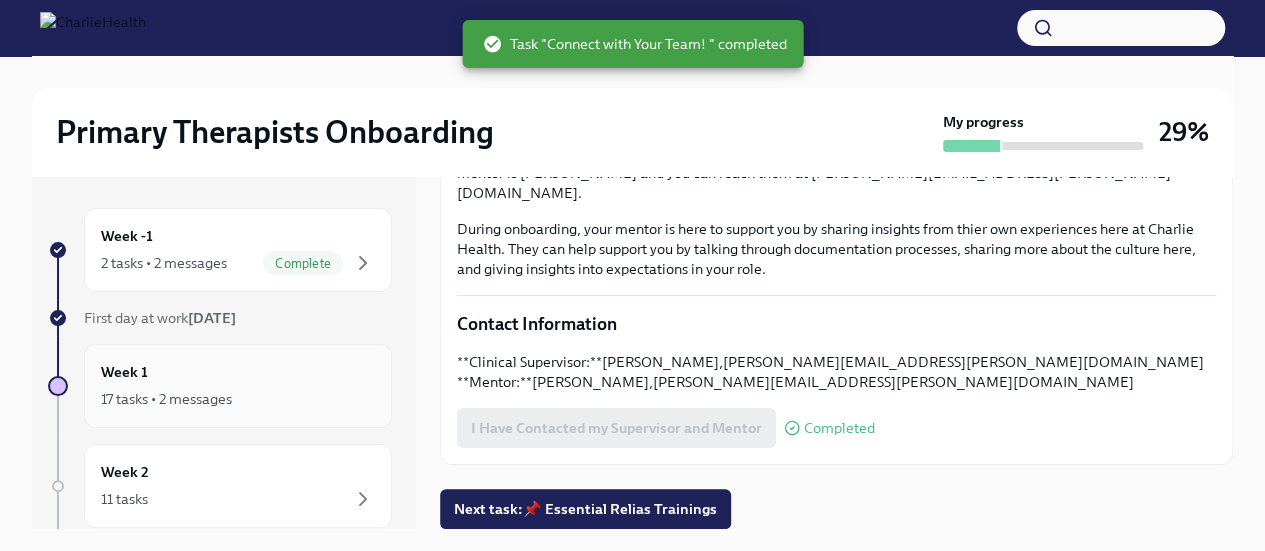 click on "Week 1 17 tasks • 2 messages" at bounding box center (238, 386) 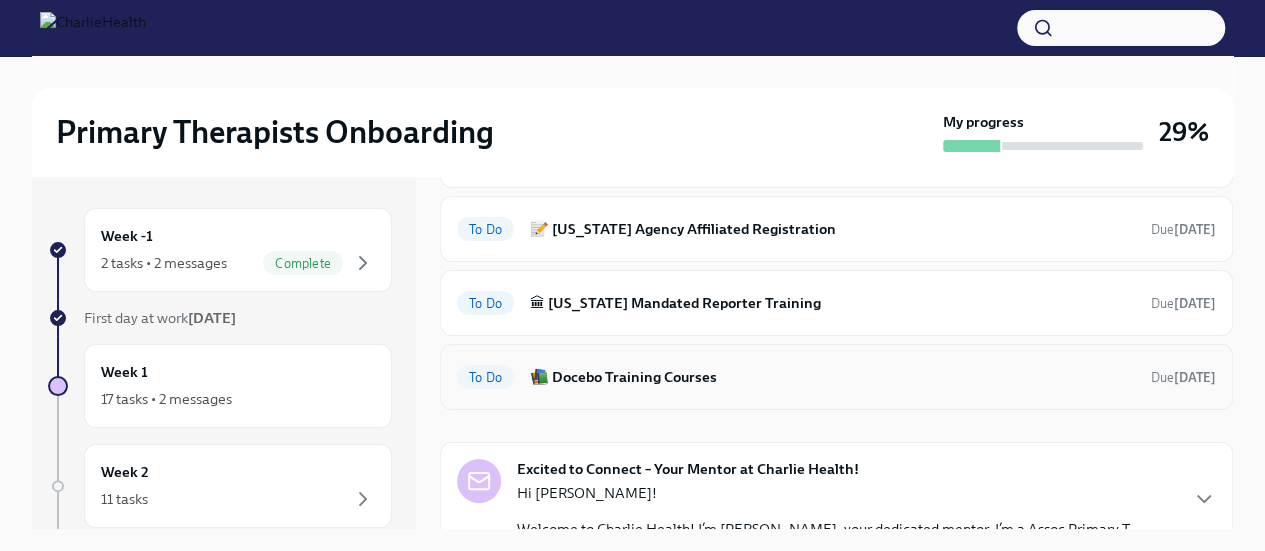 scroll, scrollTop: 200, scrollLeft: 0, axis: vertical 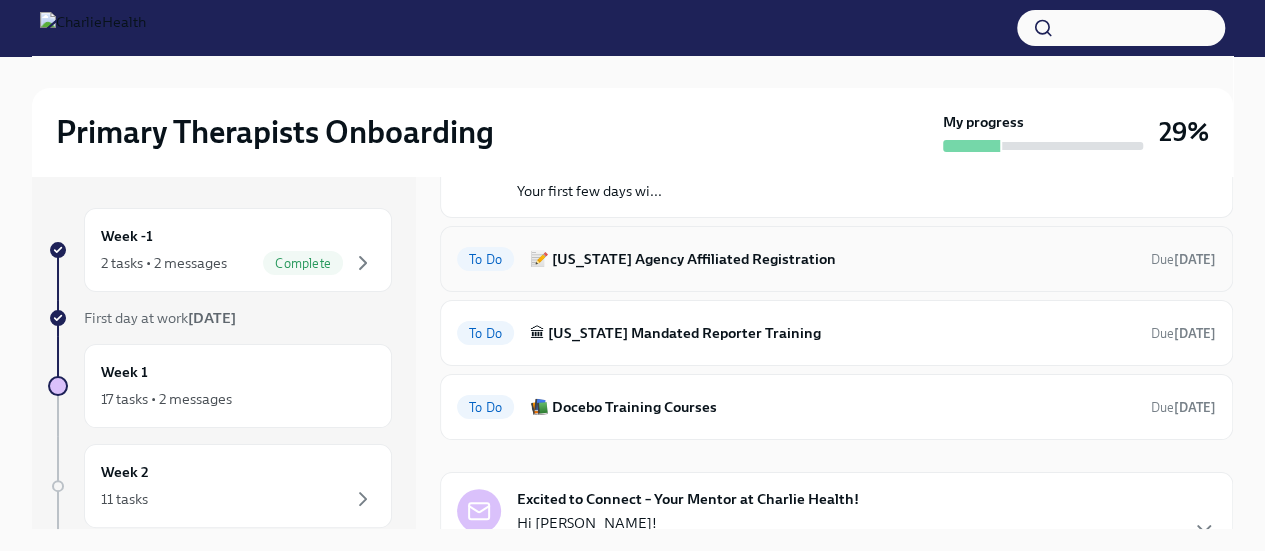 click on "📝 [US_STATE] Agency Affiliated Registration" at bounding box center [832, 259] 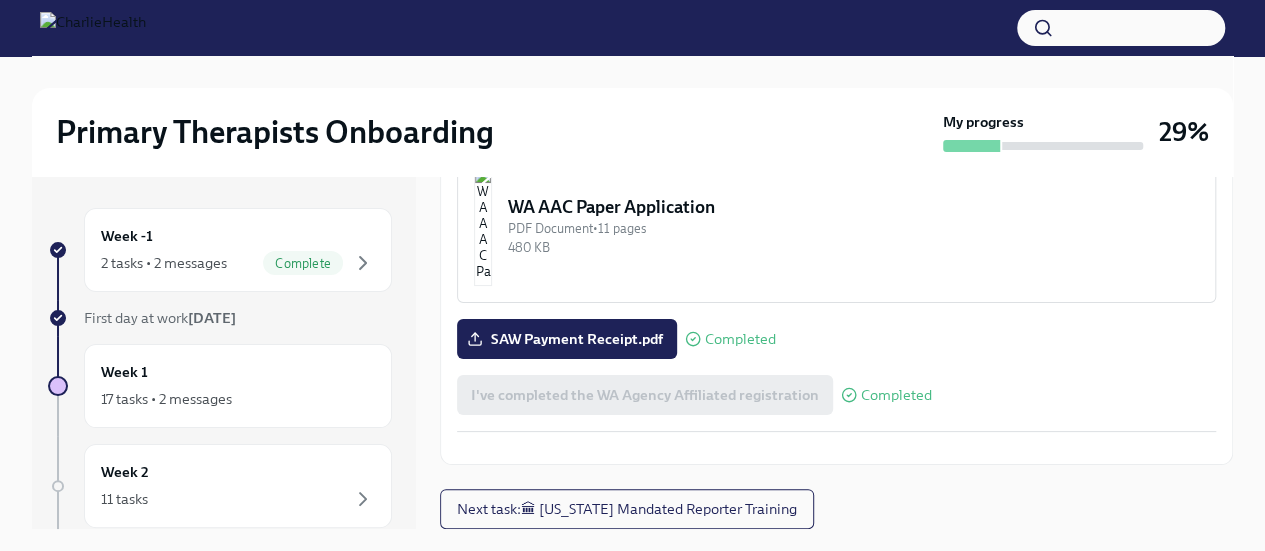 scroll, scrollTop: 1226, scrollLeft: 0, axis: vertical 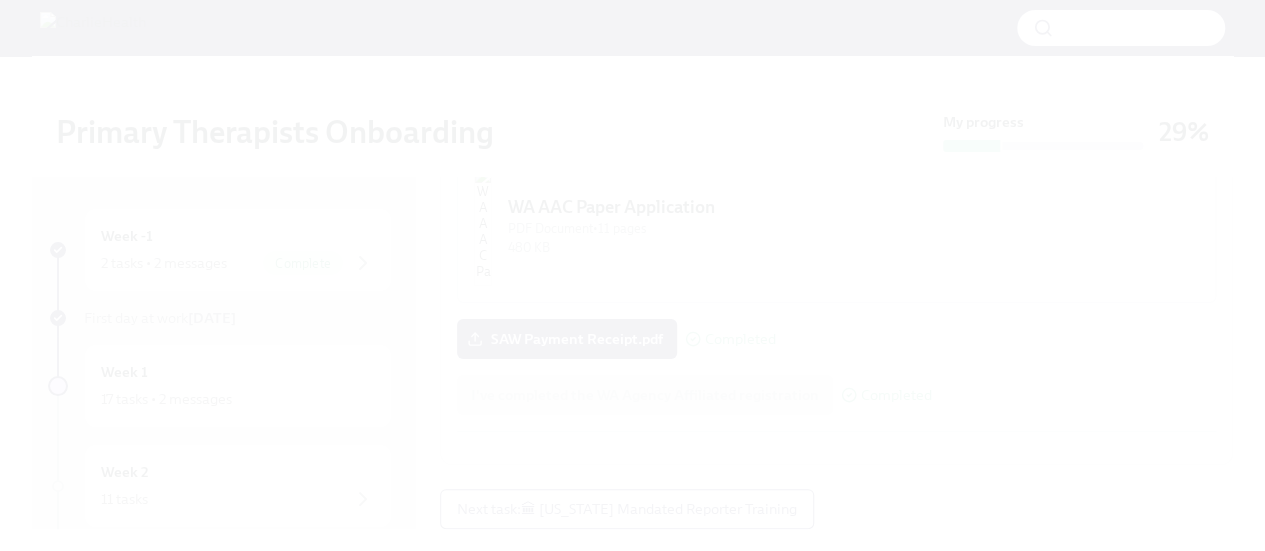 click at bounding box center [632, 275] 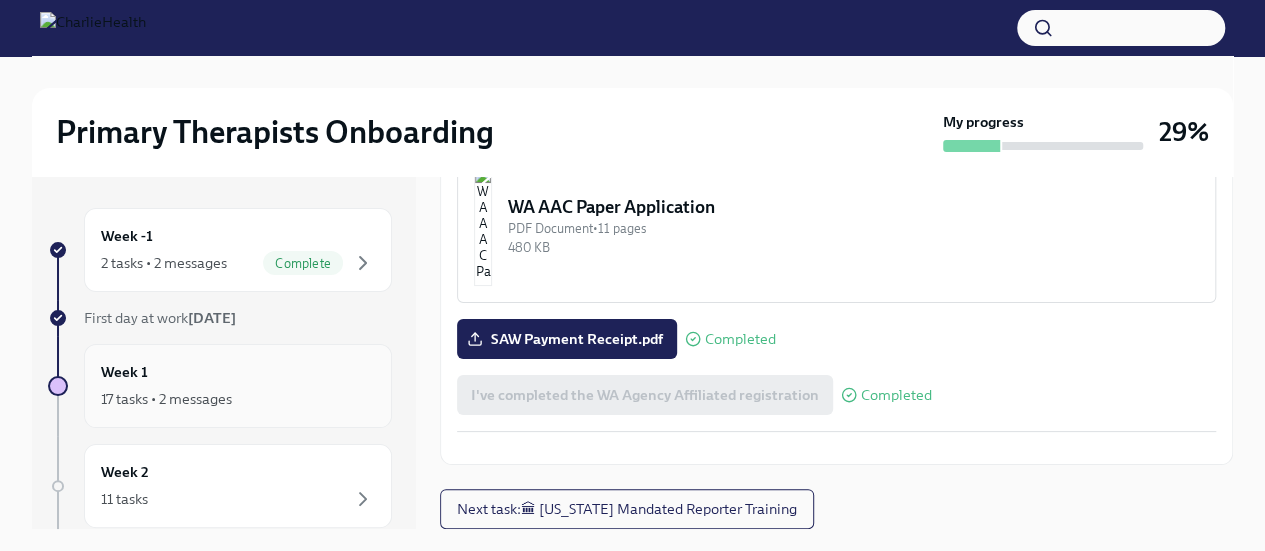 click on "17 tasks • 2 messages" at bounding box center (238, 399) 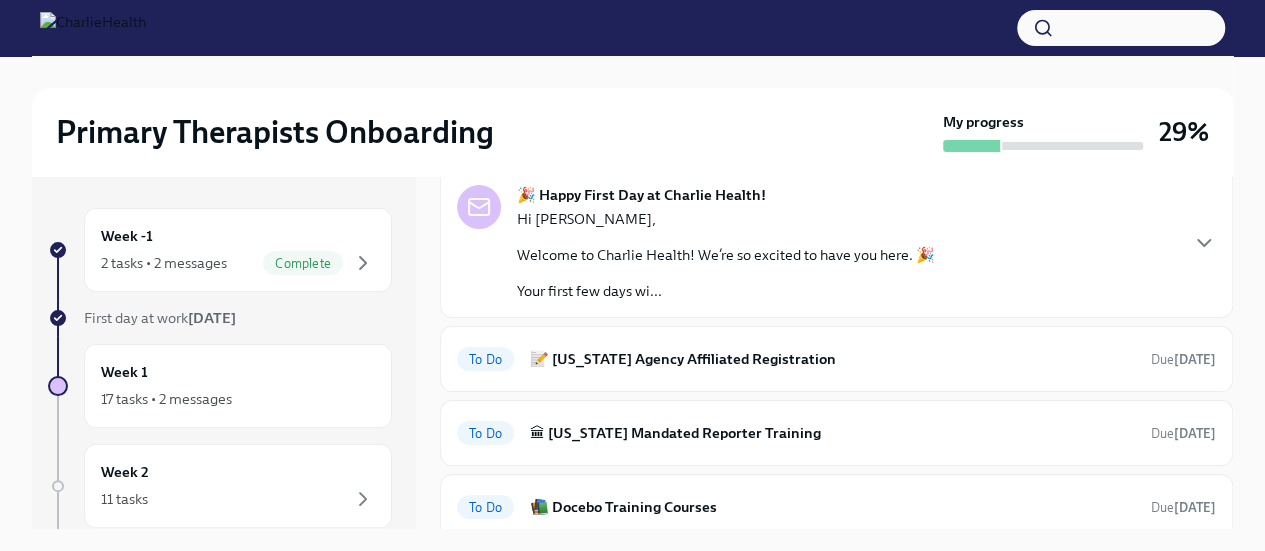 scroll, scrollTop: 200, scrollLeft: 0, axis: vertical 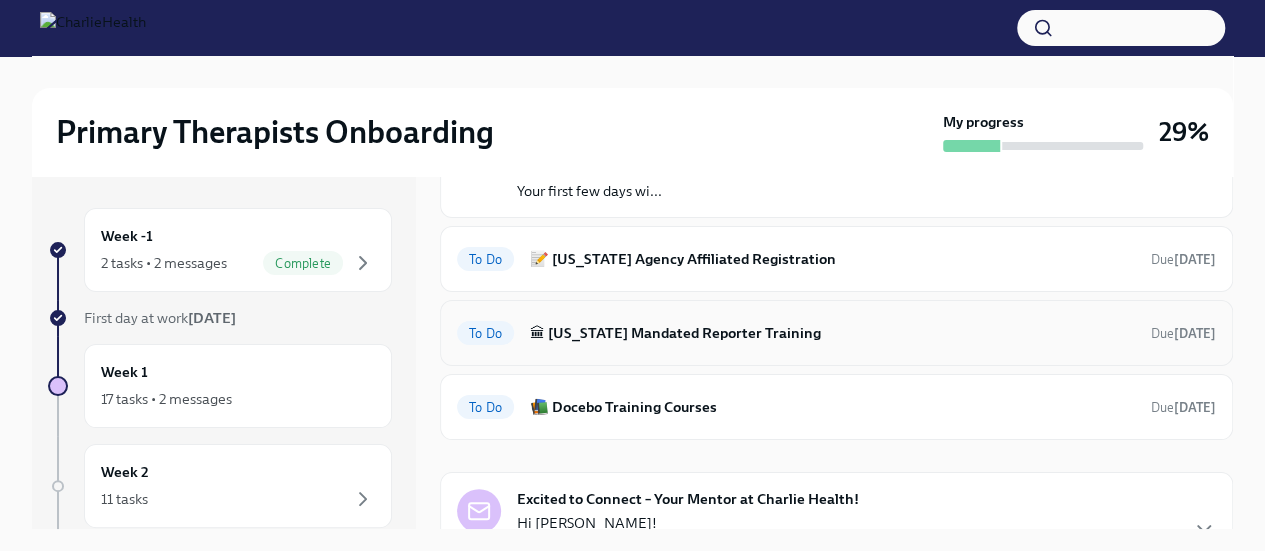 click on "🏛 [US_STATE] Mandated Reporter Training" at bounding box center (832, 333) 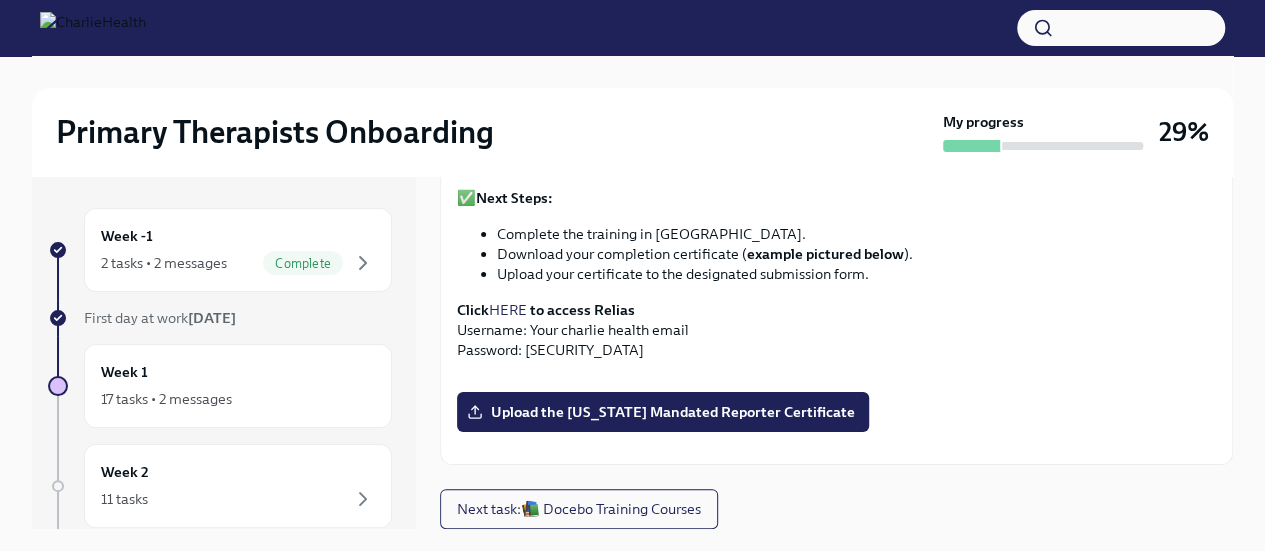 scroll, scrollTop: 868, scrollLeft: 0, axis: vertical 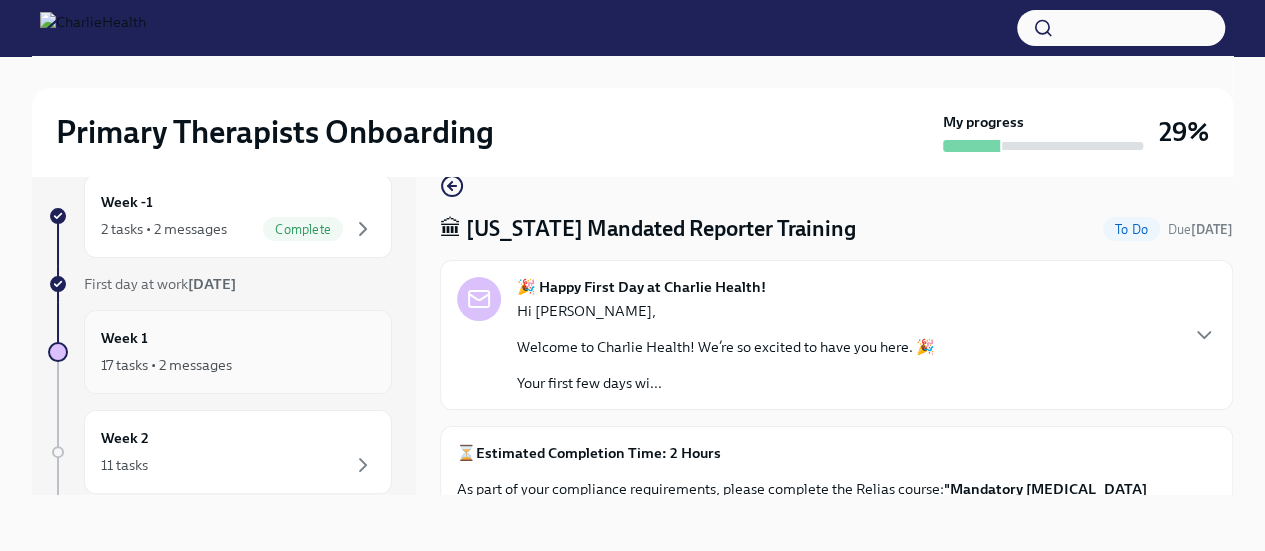 click on "Week 1 17 tasks • 2 messages" at bounding box center [238, 352] 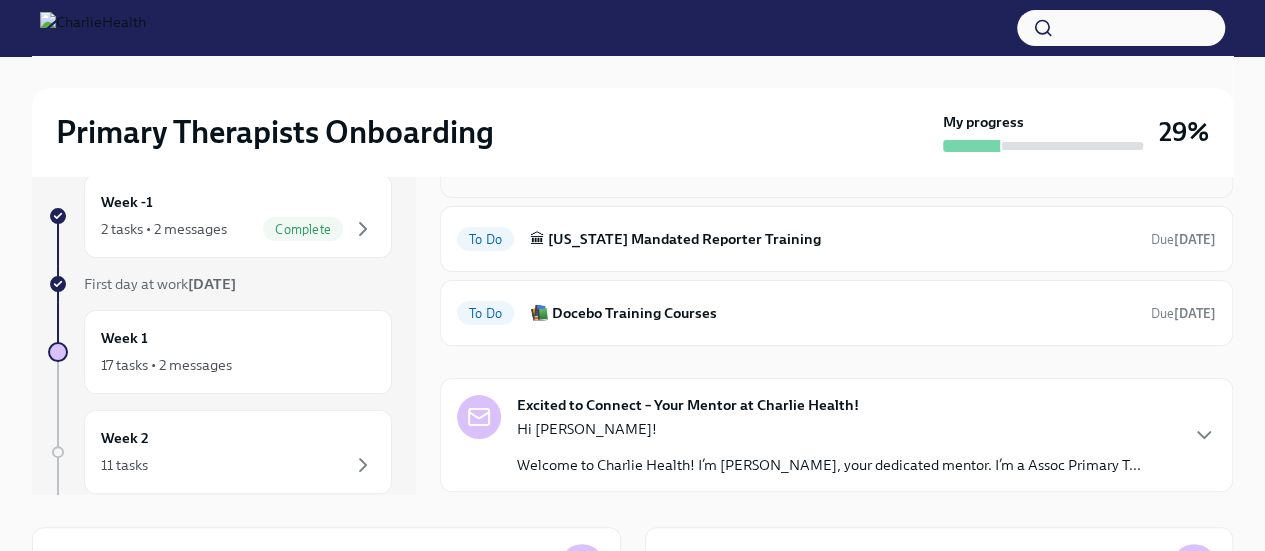scroll, scrollTop: 300, scrollLeft: 0, axis: vertical 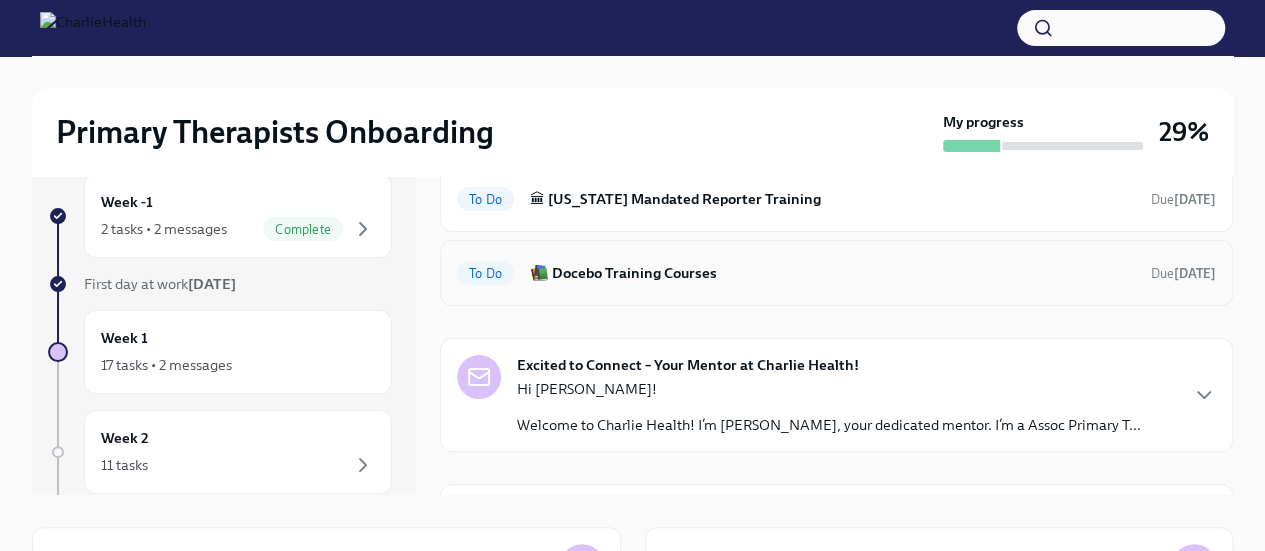 click on "📚 Docebo Training Courses" at bounding box center [832, 273] 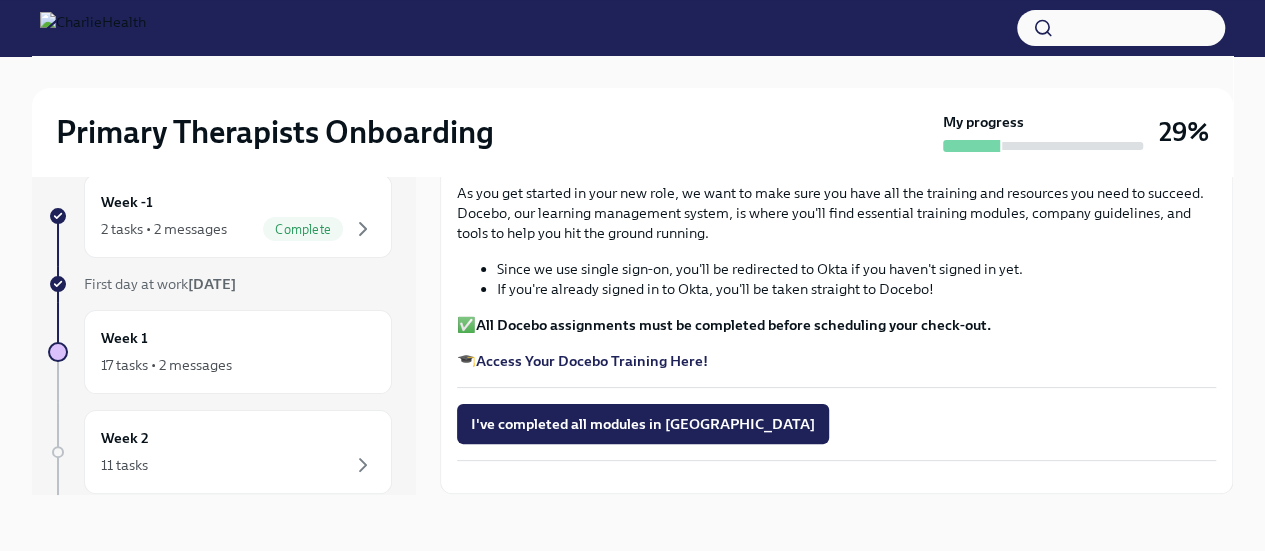scroll, scrollTop: 300, scrollLeft: 0, axis: vertical 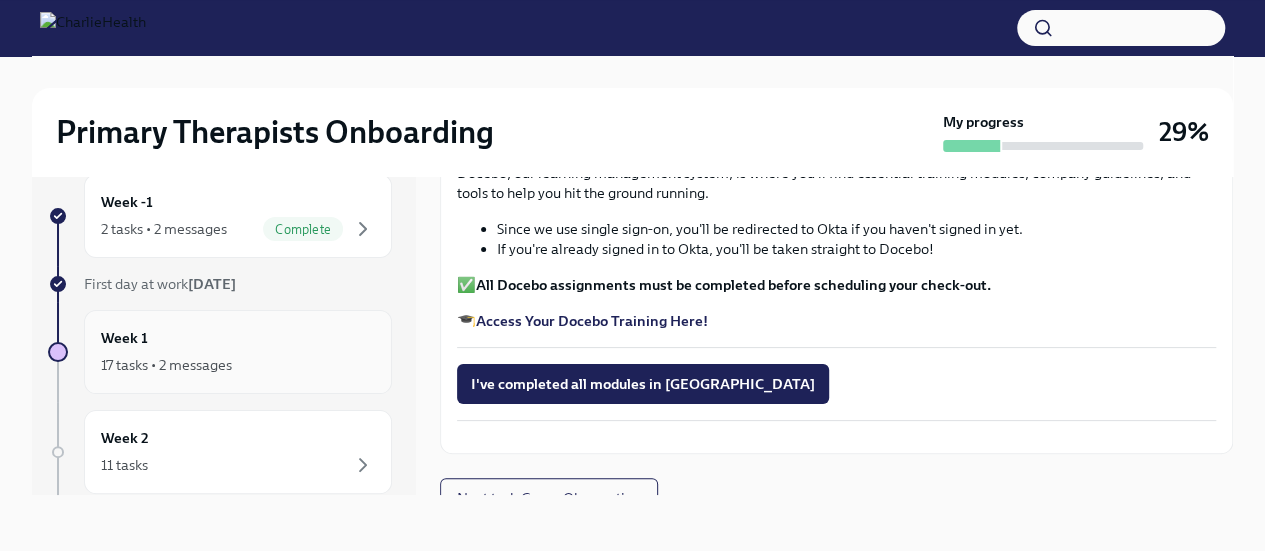click on "Week 1 17 tasks • 2 messages" at bounding box center [238, 352] 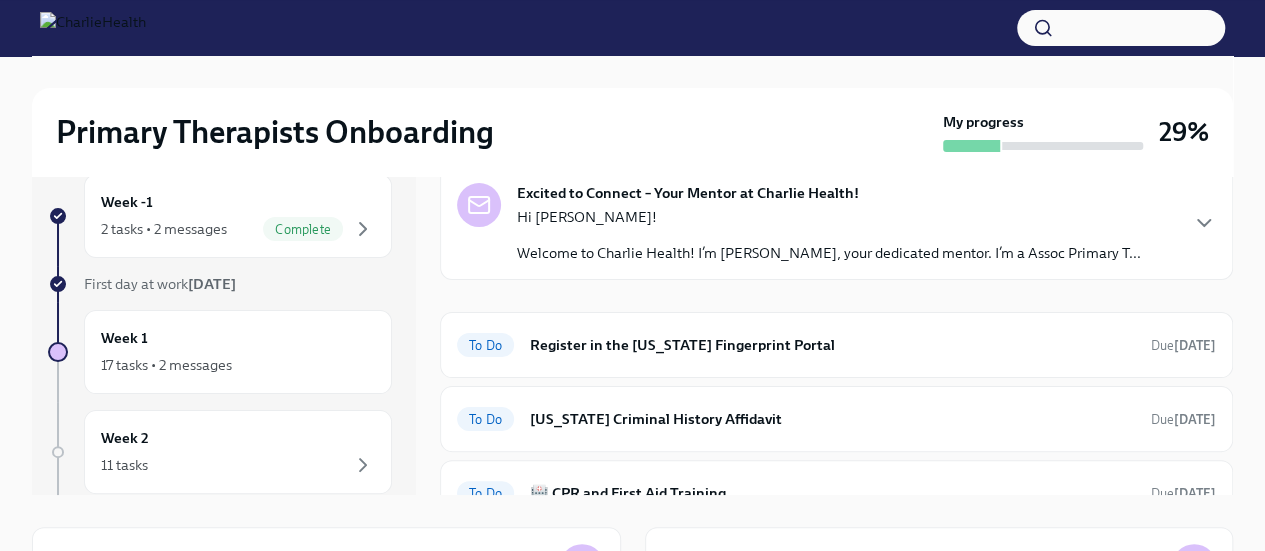 scroll, scrollTop: 500, scrollLeft: 0, axis: vertical 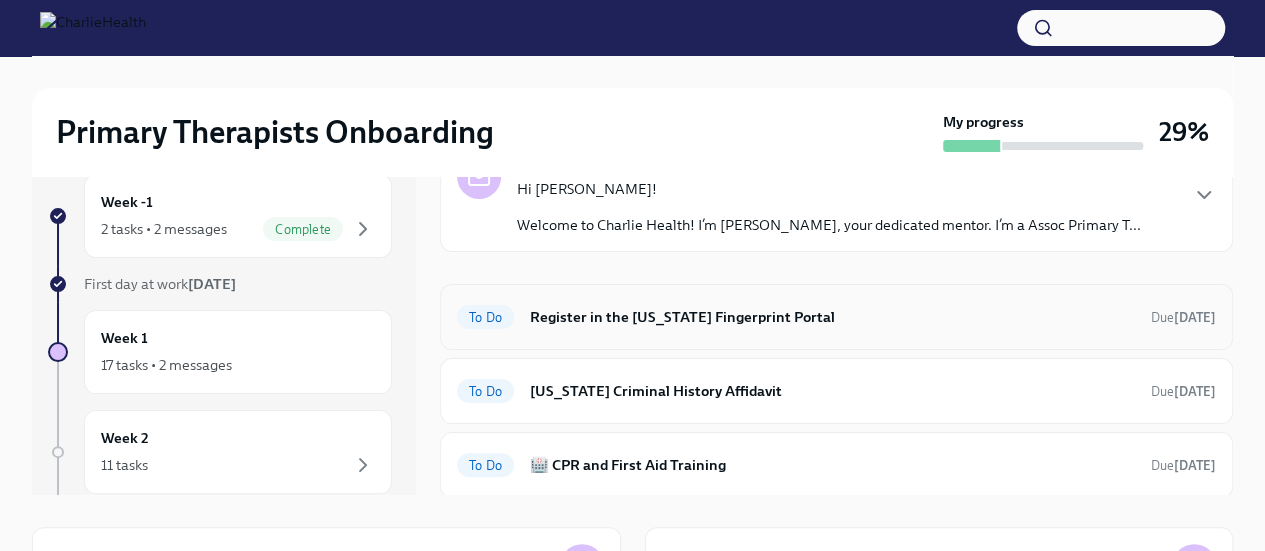 click on "Register in the [US_STATE] Fingerprint Portal" at bounding box center [832, 317] 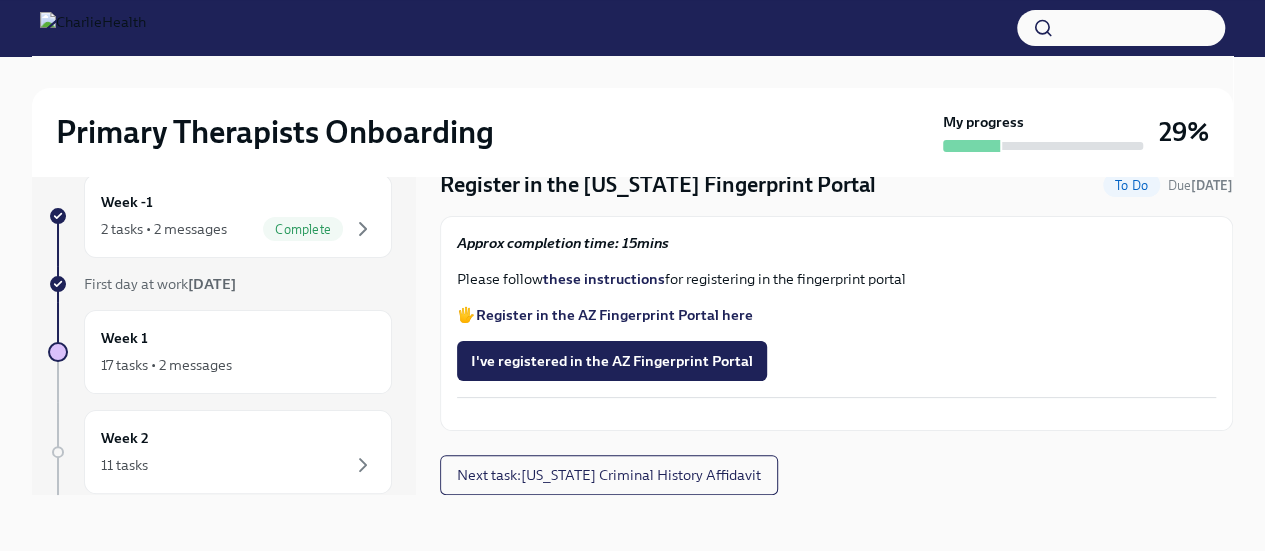 scroll, scrollTop: 100, scrollLeft: 0, axis: vertical 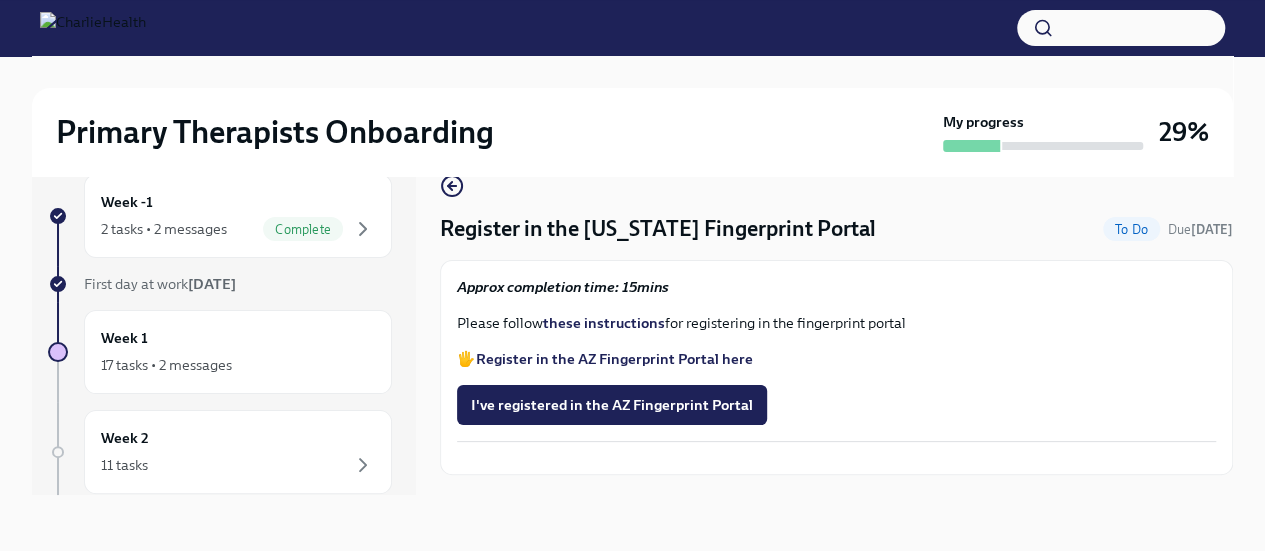 click on "these instructions" at bounding box center (604, 323) 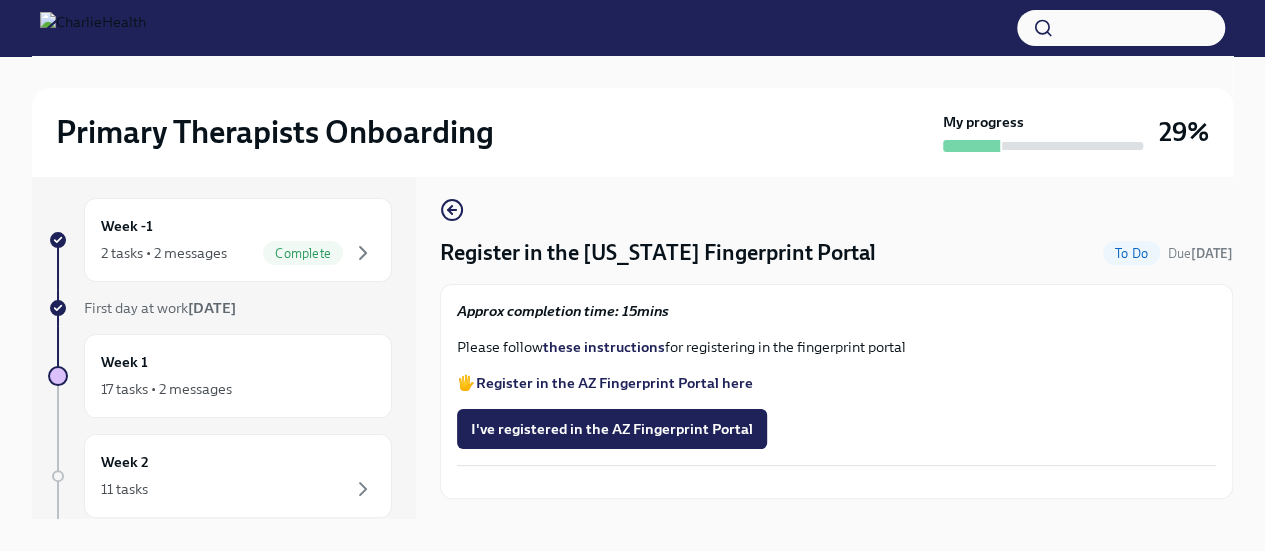 scroll, scrollTop: 0, scrollLeft: 0, axis: both 